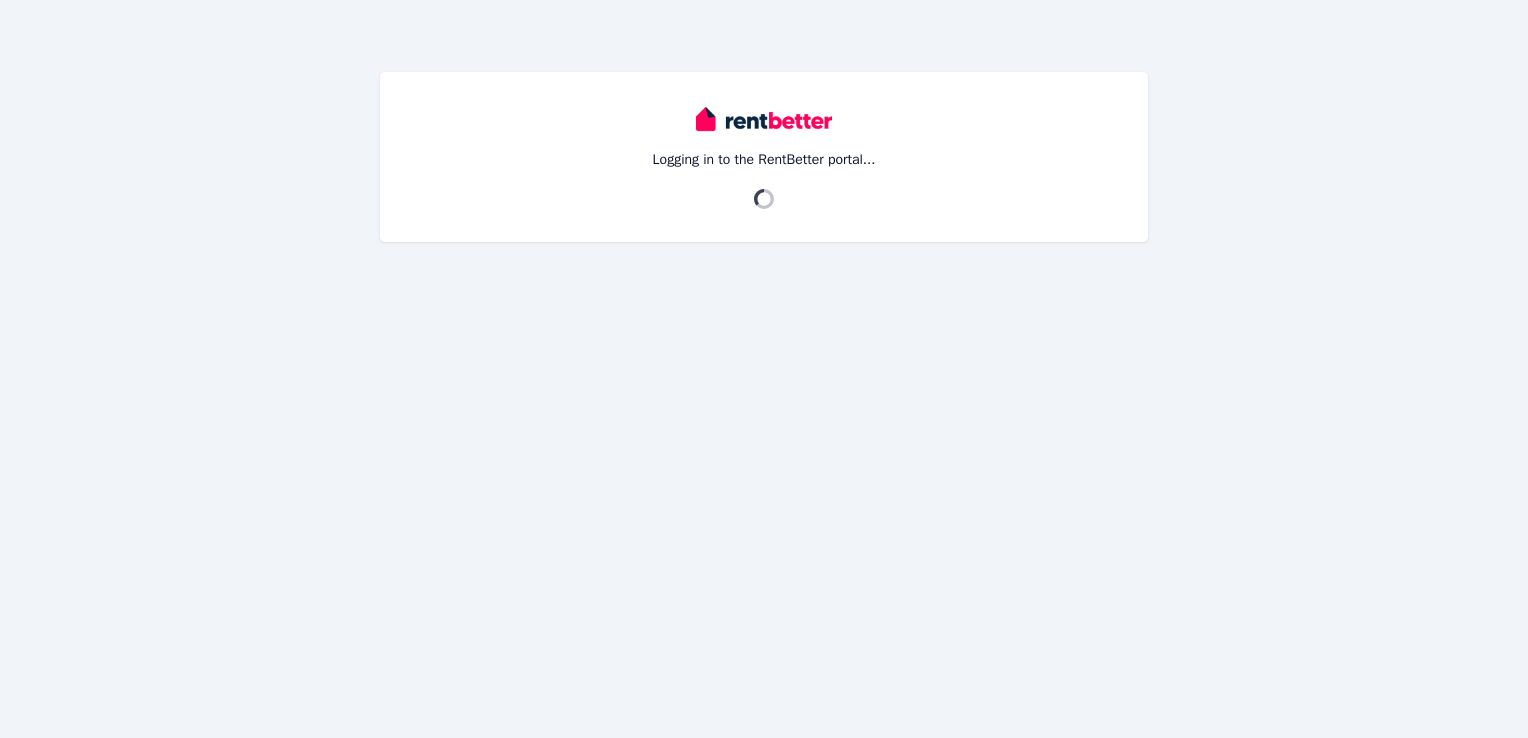 scroll, scrollTop: 0, scrollLeft: 0, axis: both 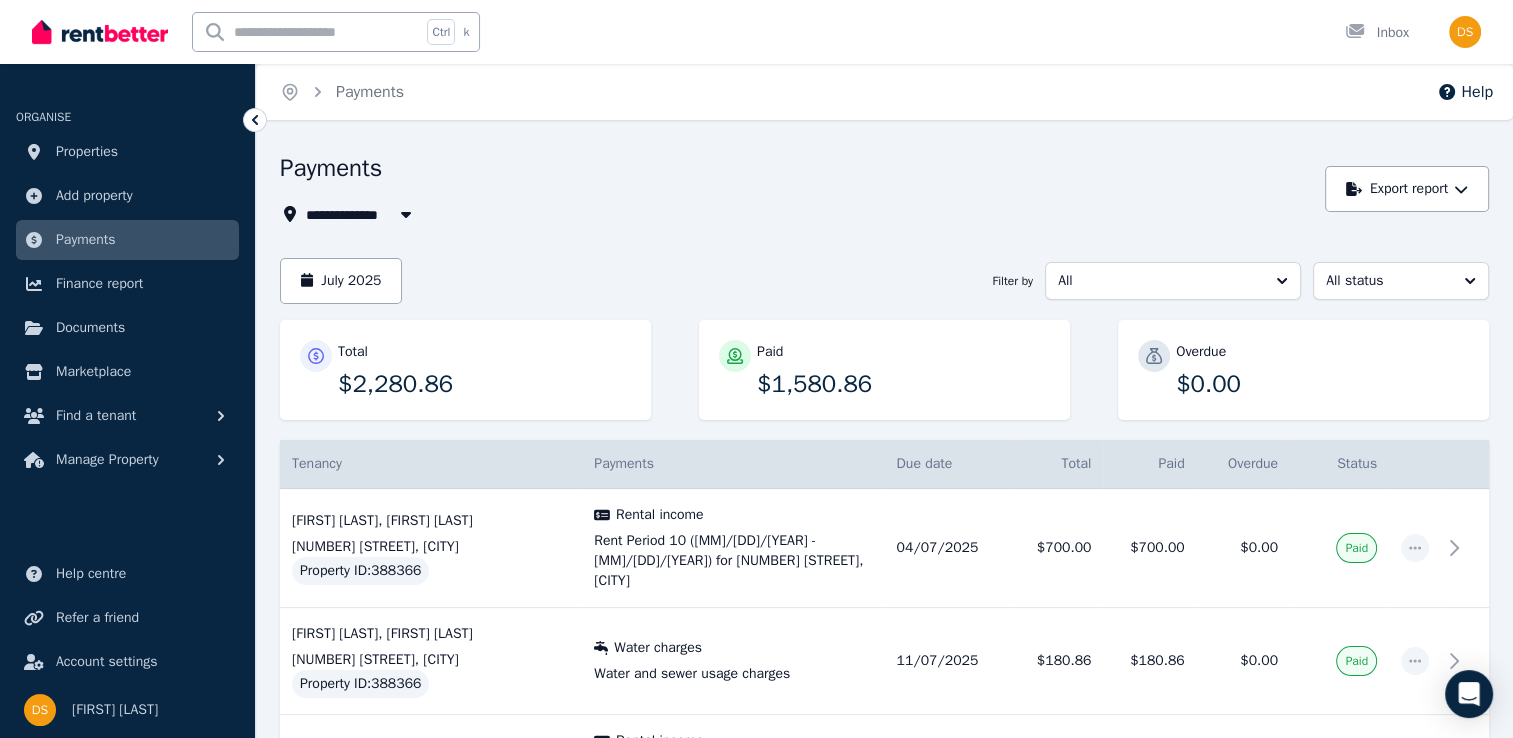 drag, startPoint x: 900, startPoint y: 182, endPoint x: 896, endPoint y: 160, distance: 22.36068 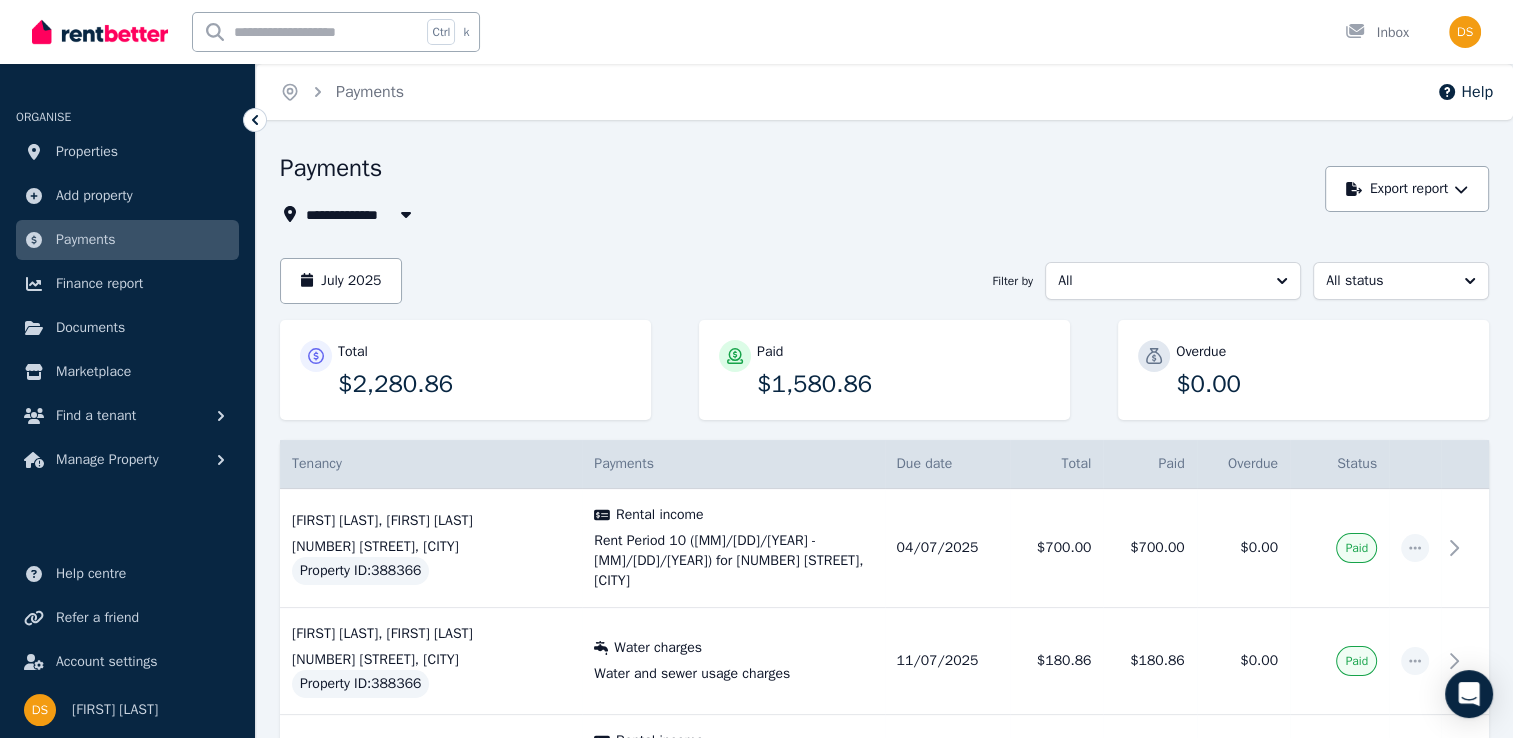 click on "**********" at bounding box center (884, 588) 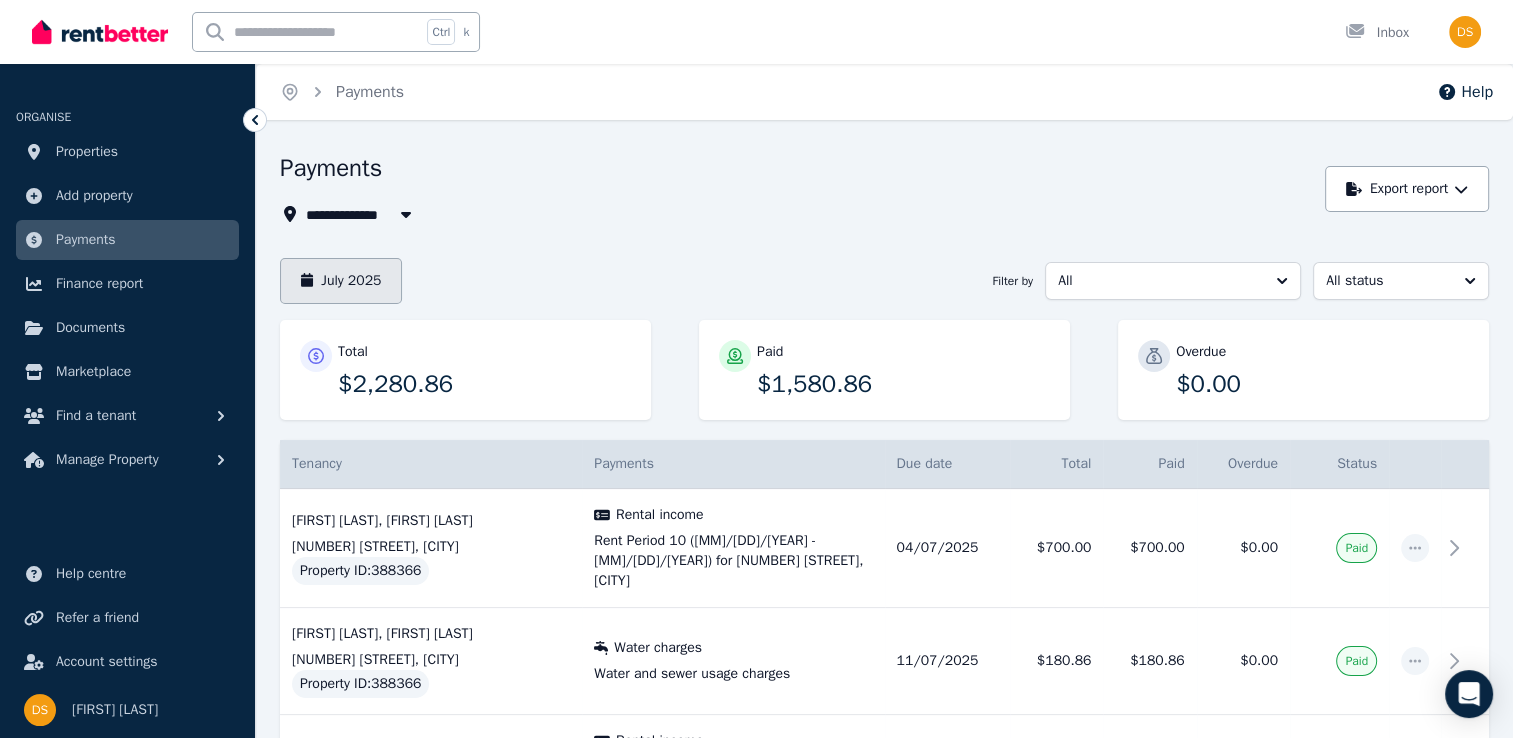click on "July 2025" at bounding box center (341, 281) 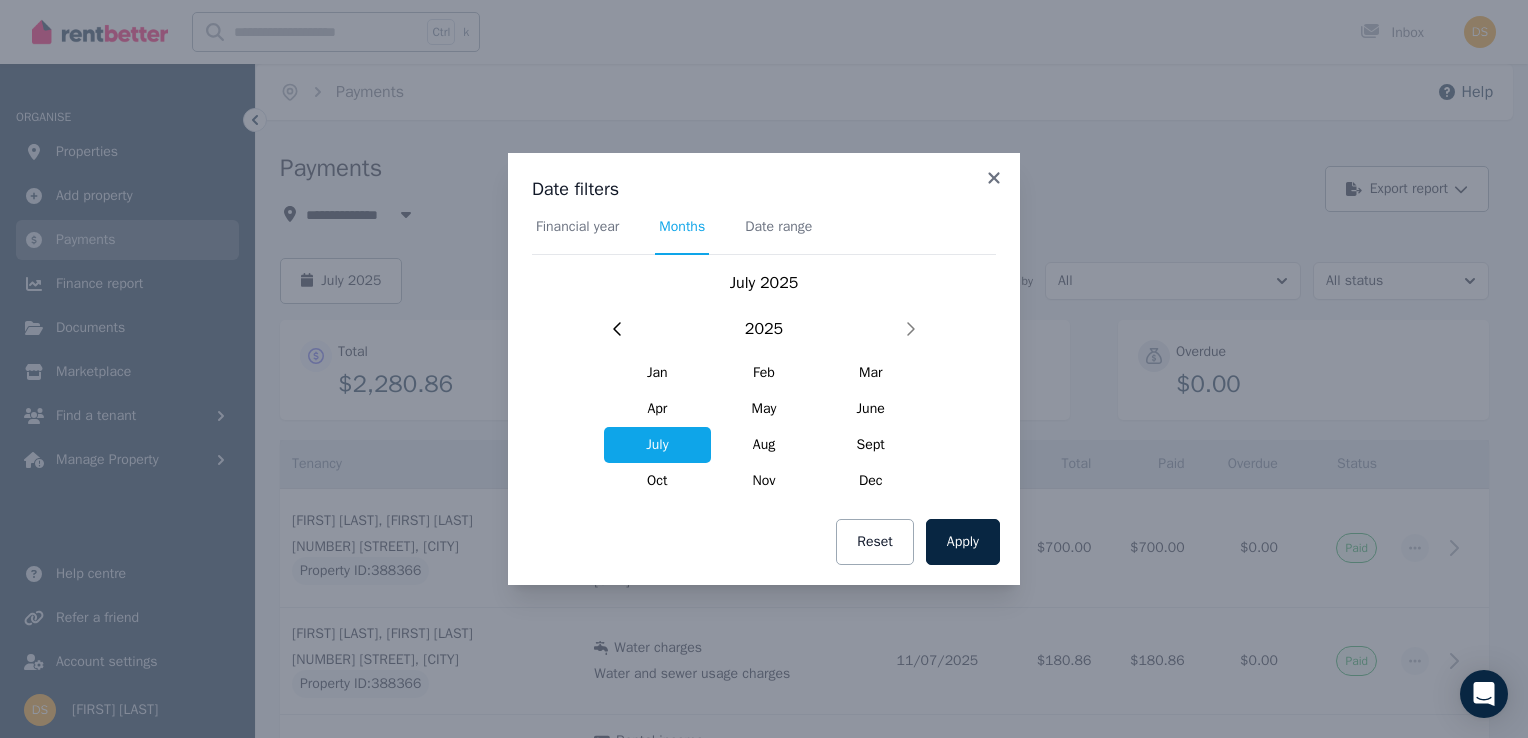 drag, startPoint x: 1000, startPoint y: 179, endPoint x: 964, endPoint y: 133, distance: 58.412327 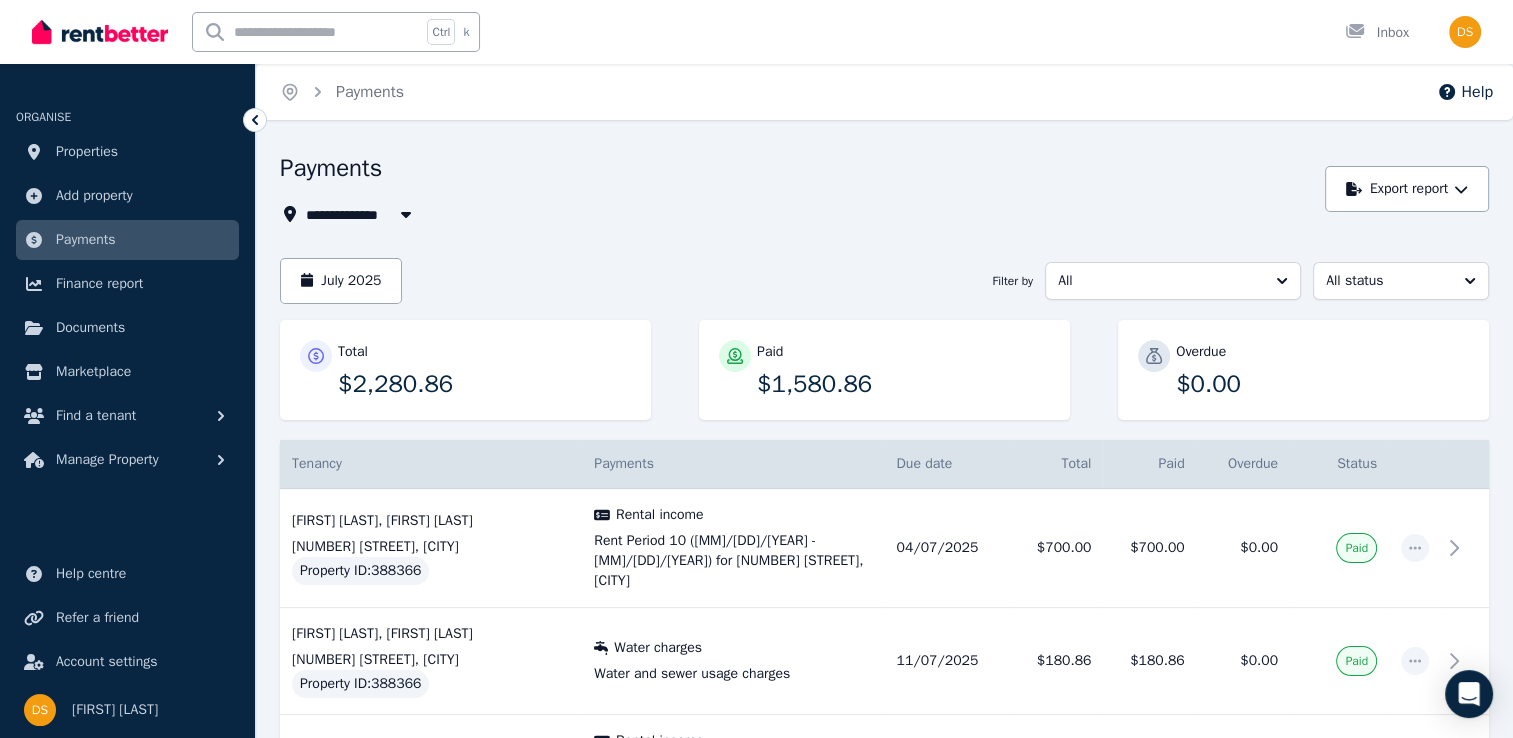 click on "**********" at bounding box center (756, 369) 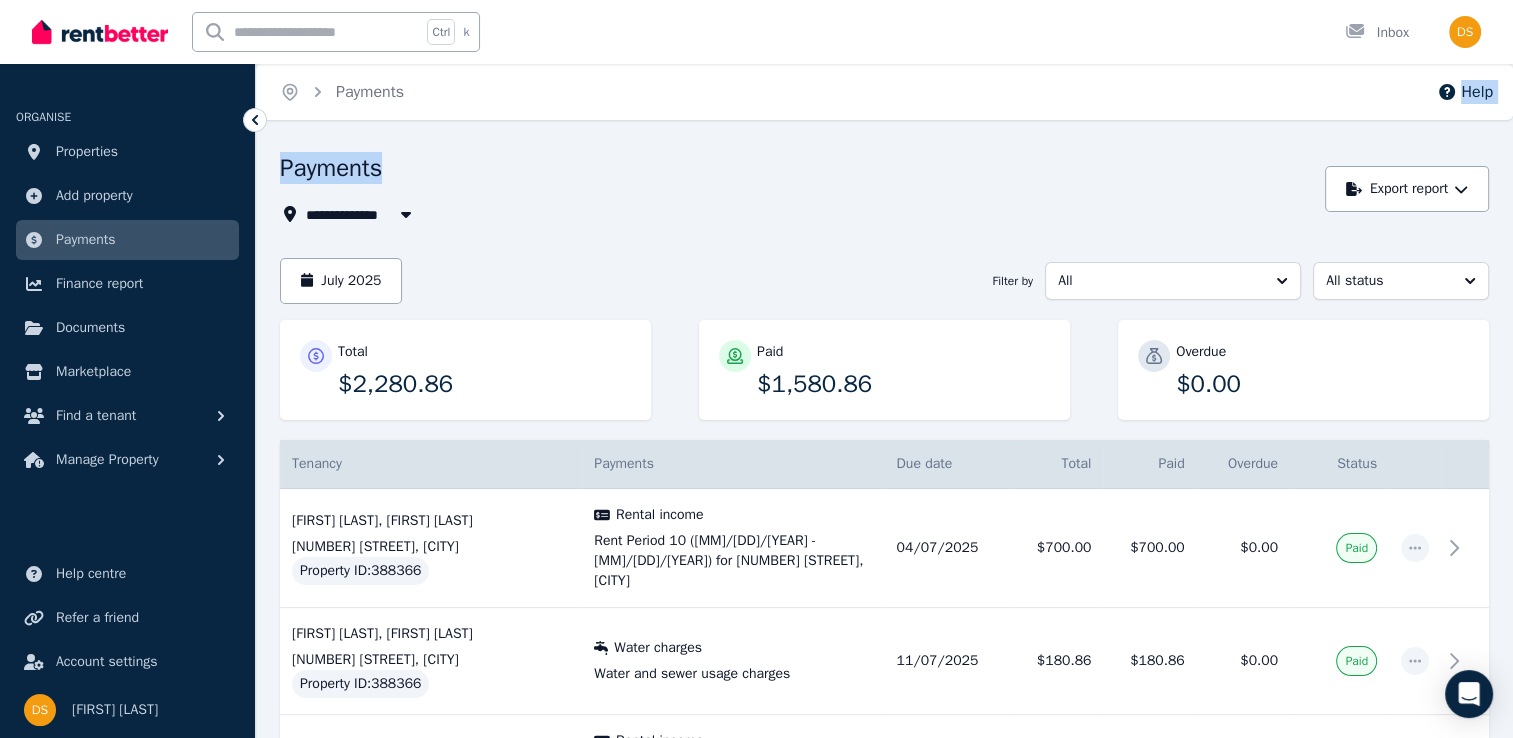 click on "July [YEAR] Filter by All All status" at bounding box center [884, 281] 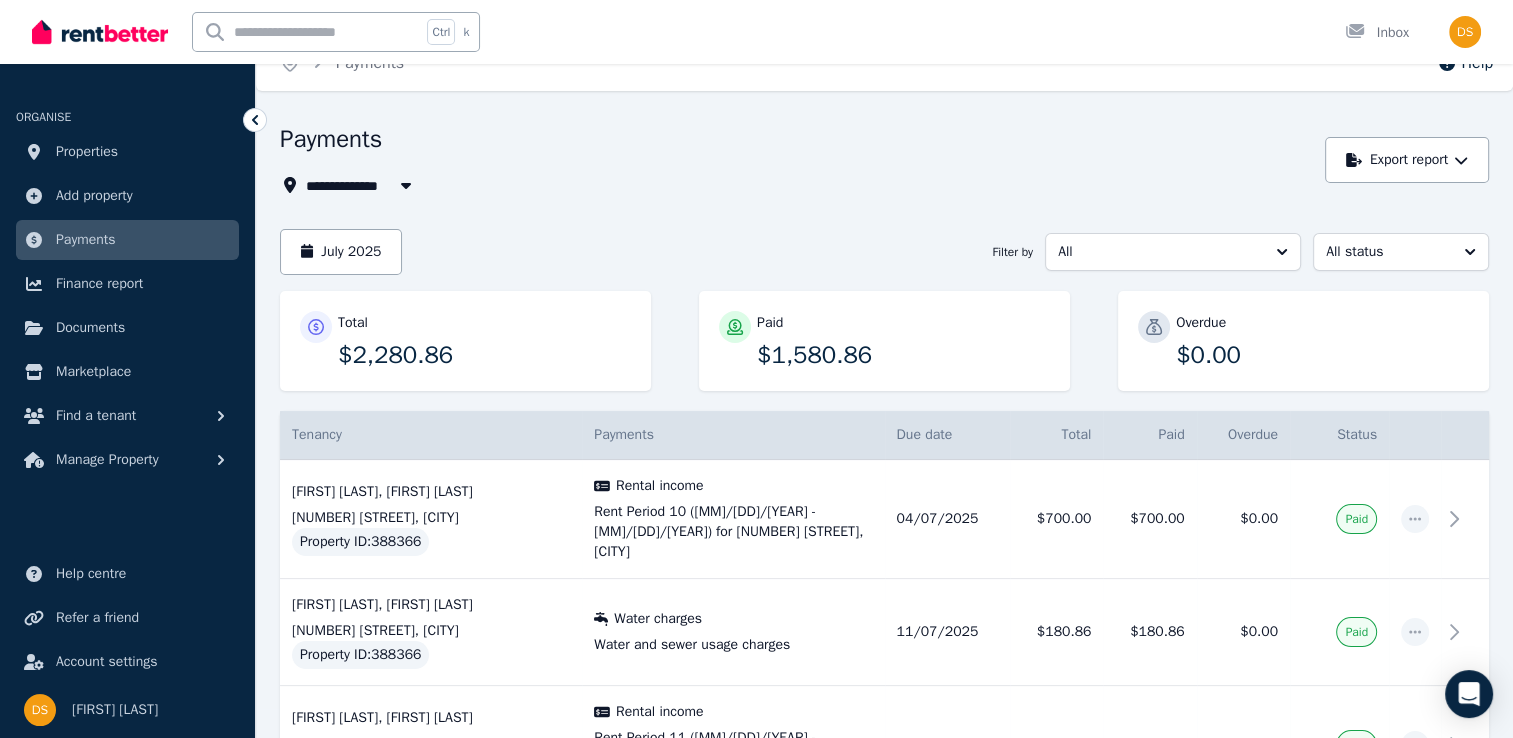 scroll, scrollTop: 0, scrollLeft: 0, axis: both 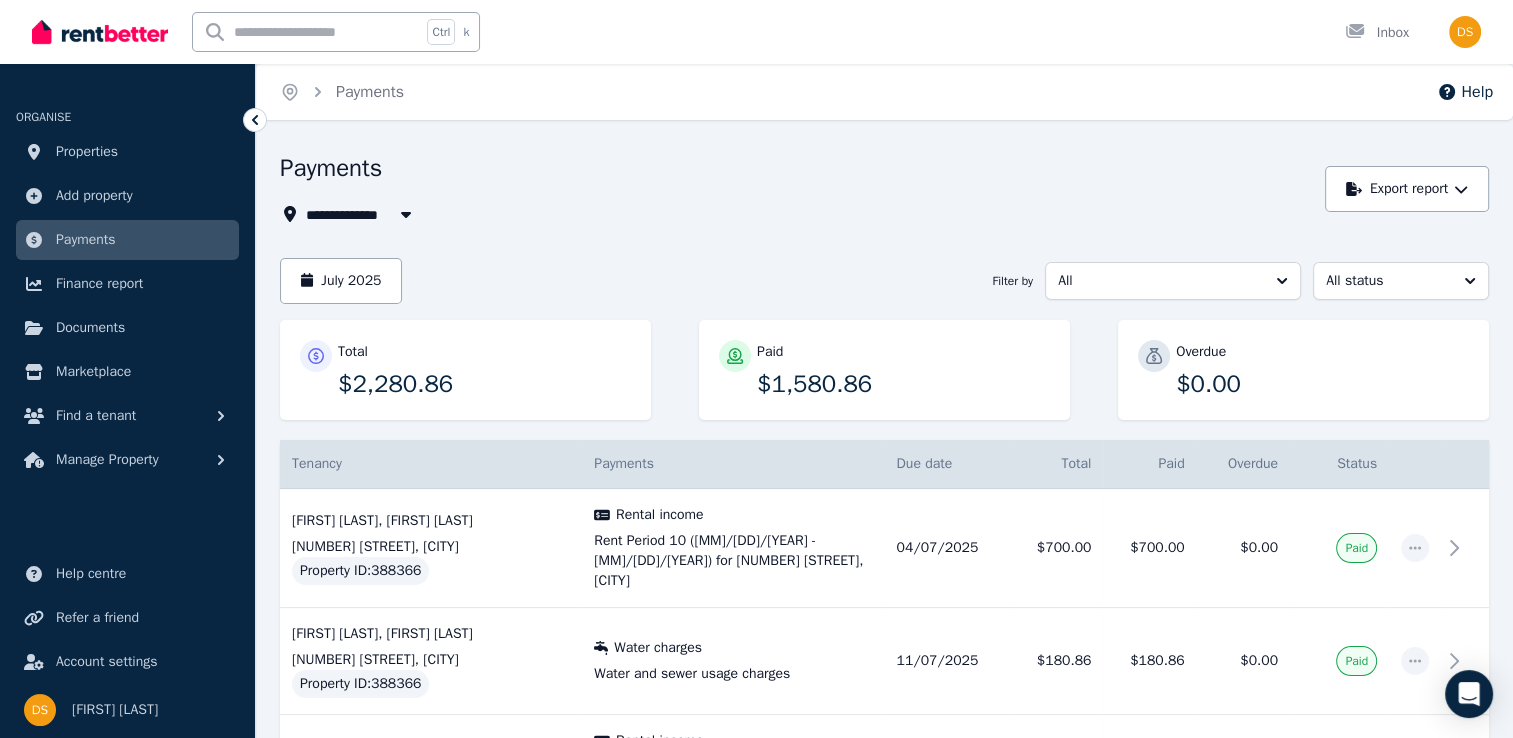 click on "Payments" at bounding box center (797, 171) 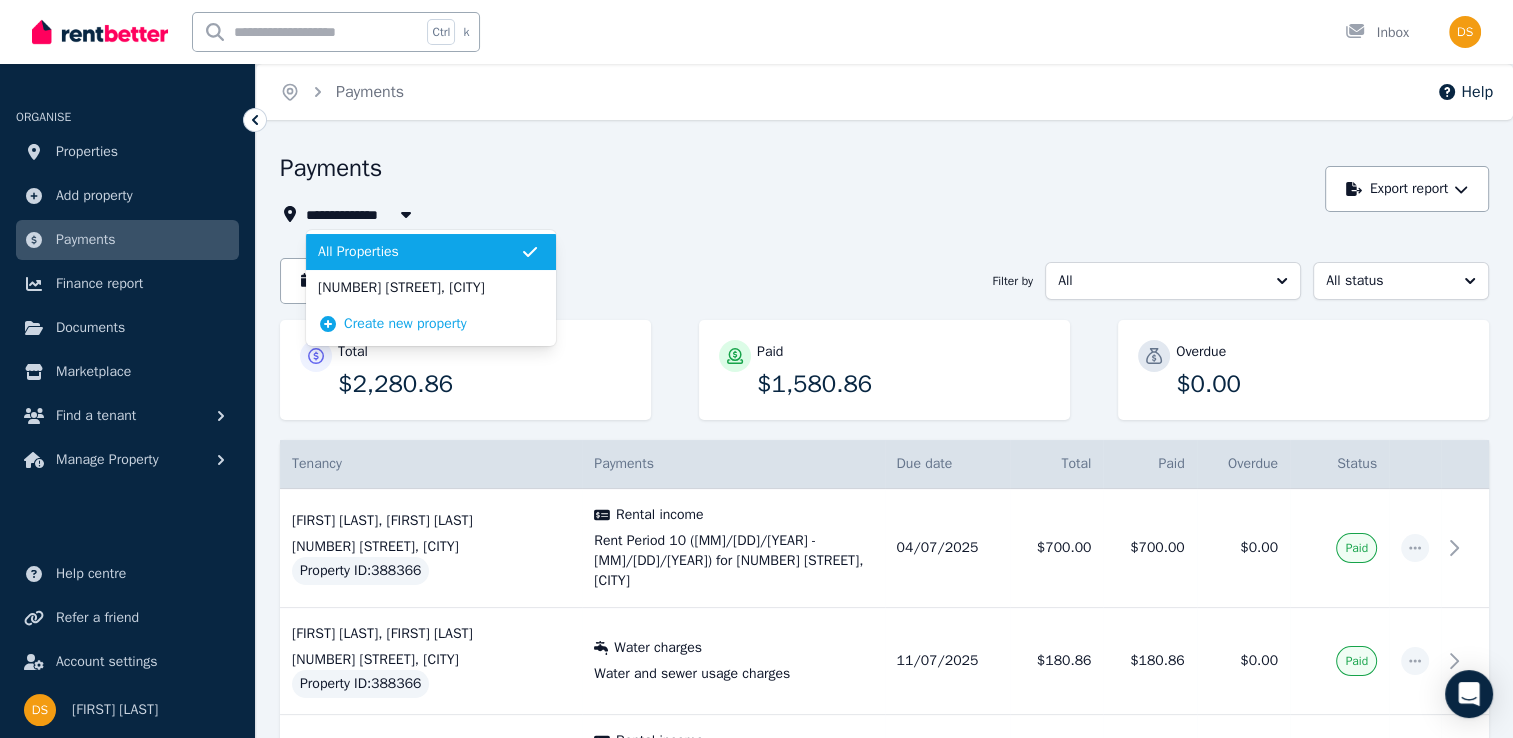 click on "Payments" at bounding box center [797, 171] 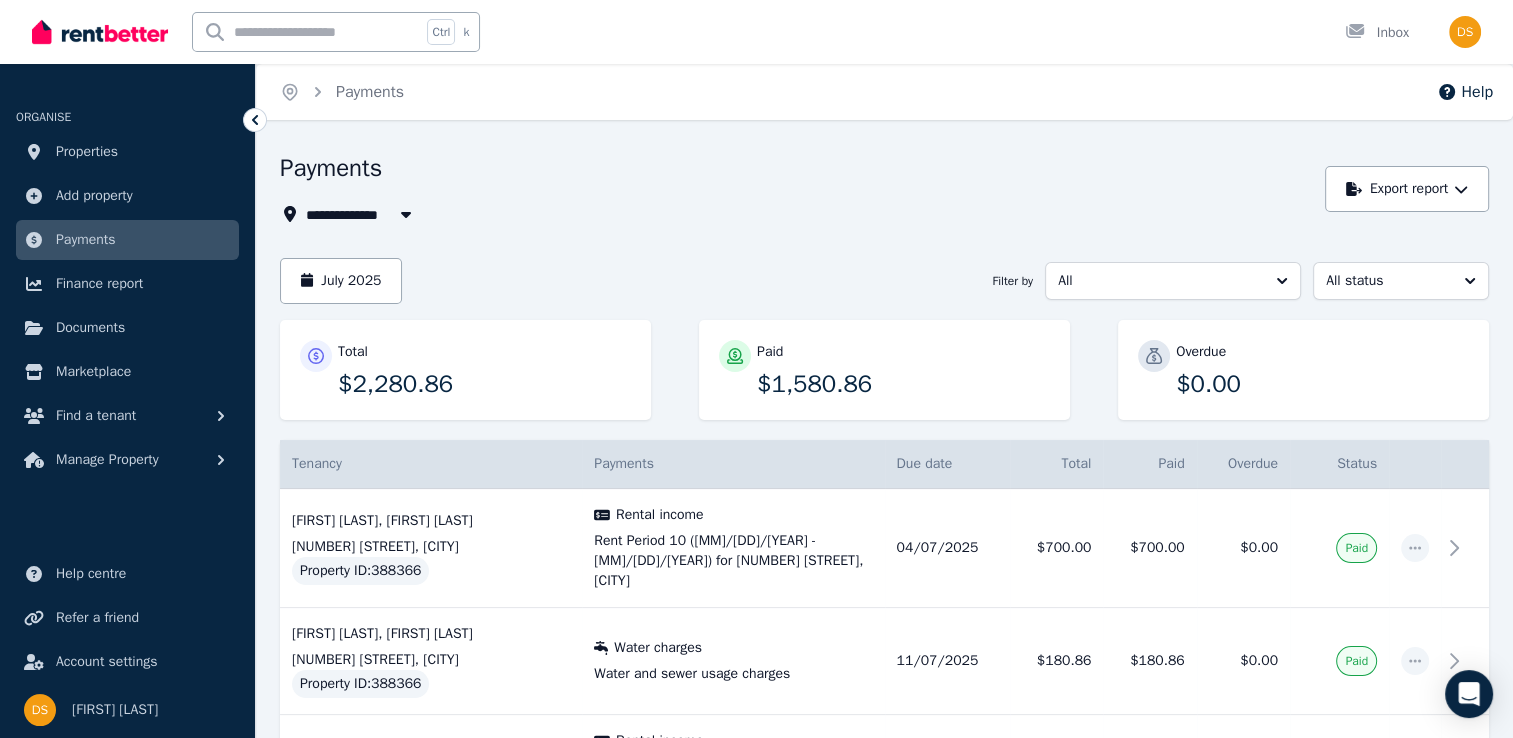 drag, startPoint x: 890, startPoint y: 170, endPoint x: 939, endPoint y: 142, distance: 56.435802 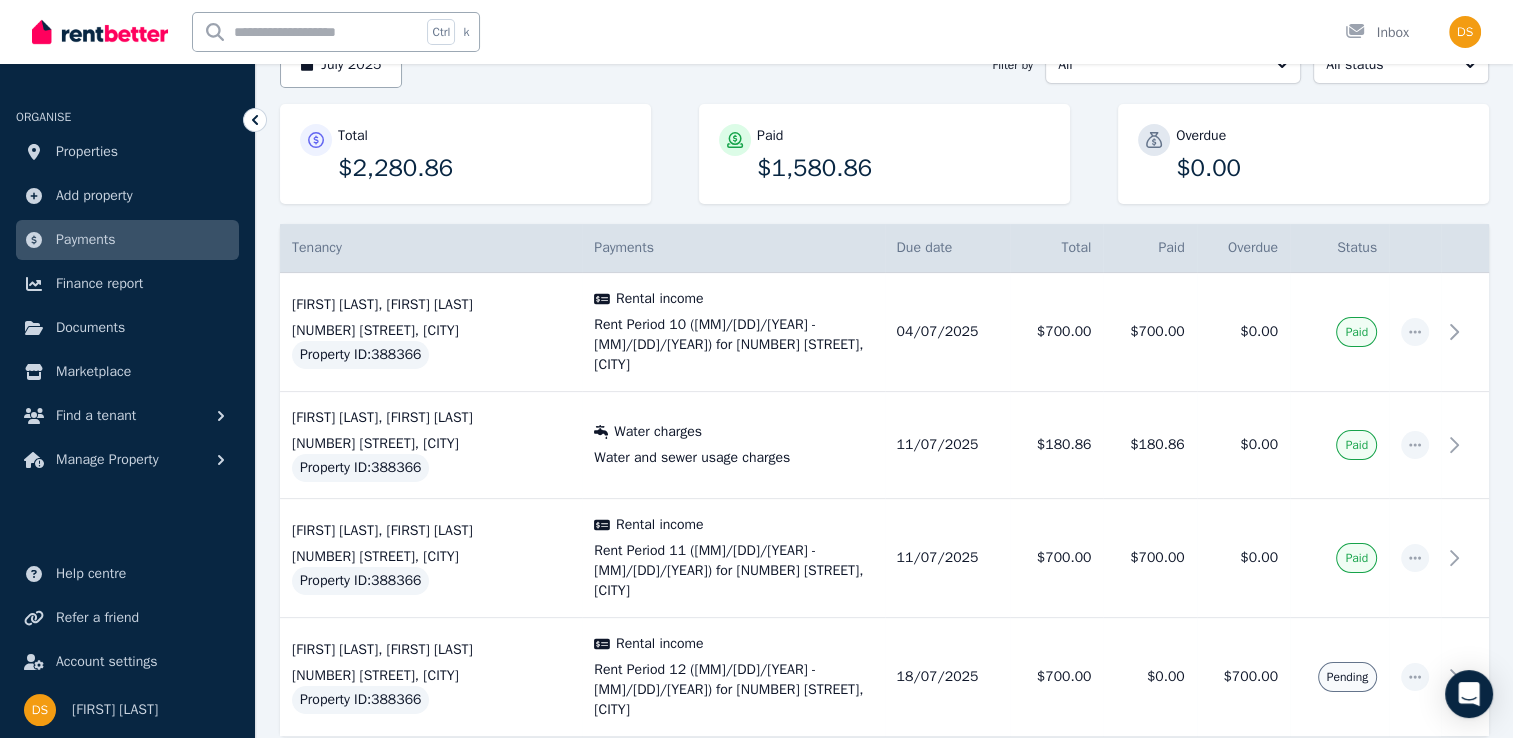 scroll, scrollTop: 284, scrollLeft: 0, axis: vertical 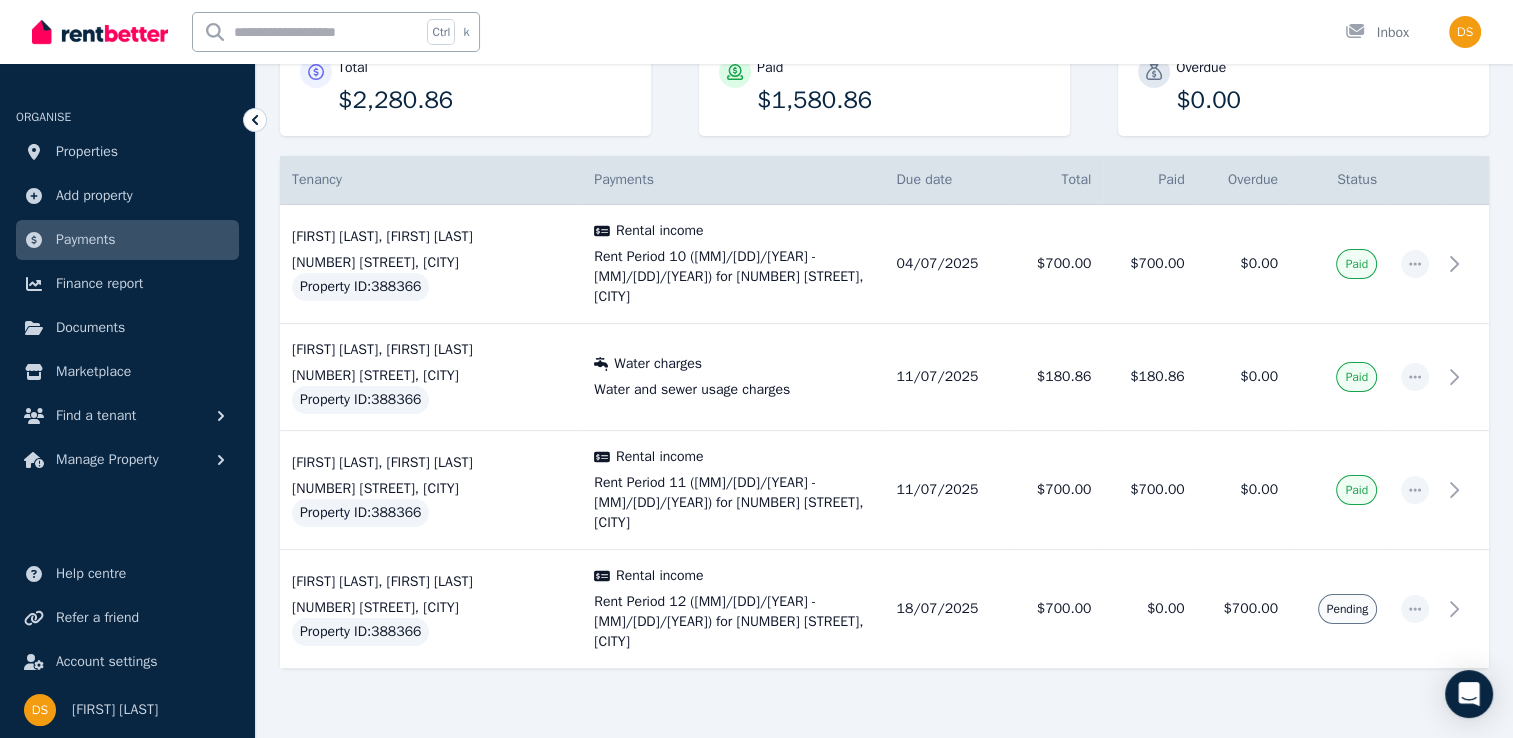 click at bounding box center (884, 722) 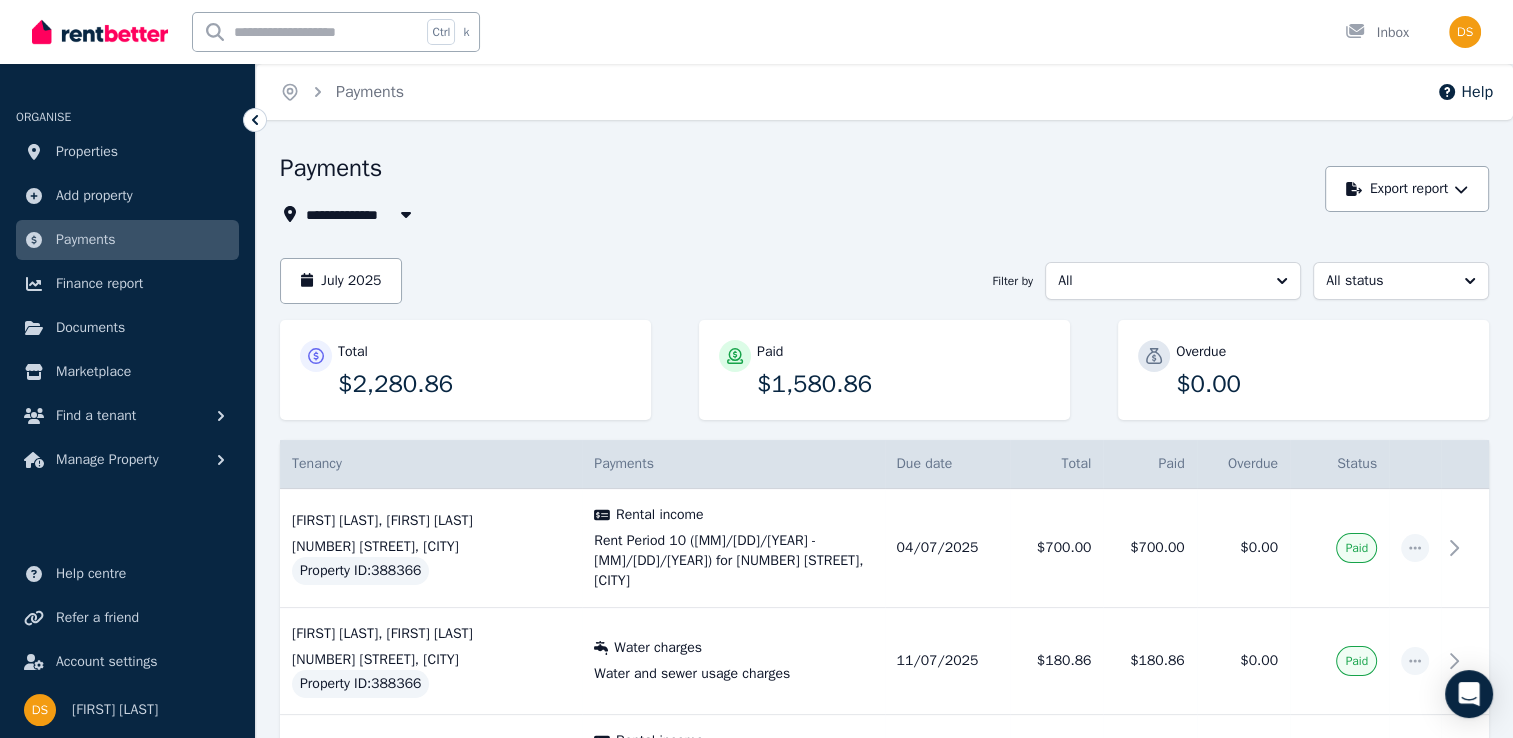 drag, startPoint x: 721, startPoint y: 213, endPoint x: 730, endPoint y: 206, distance: 11.401754 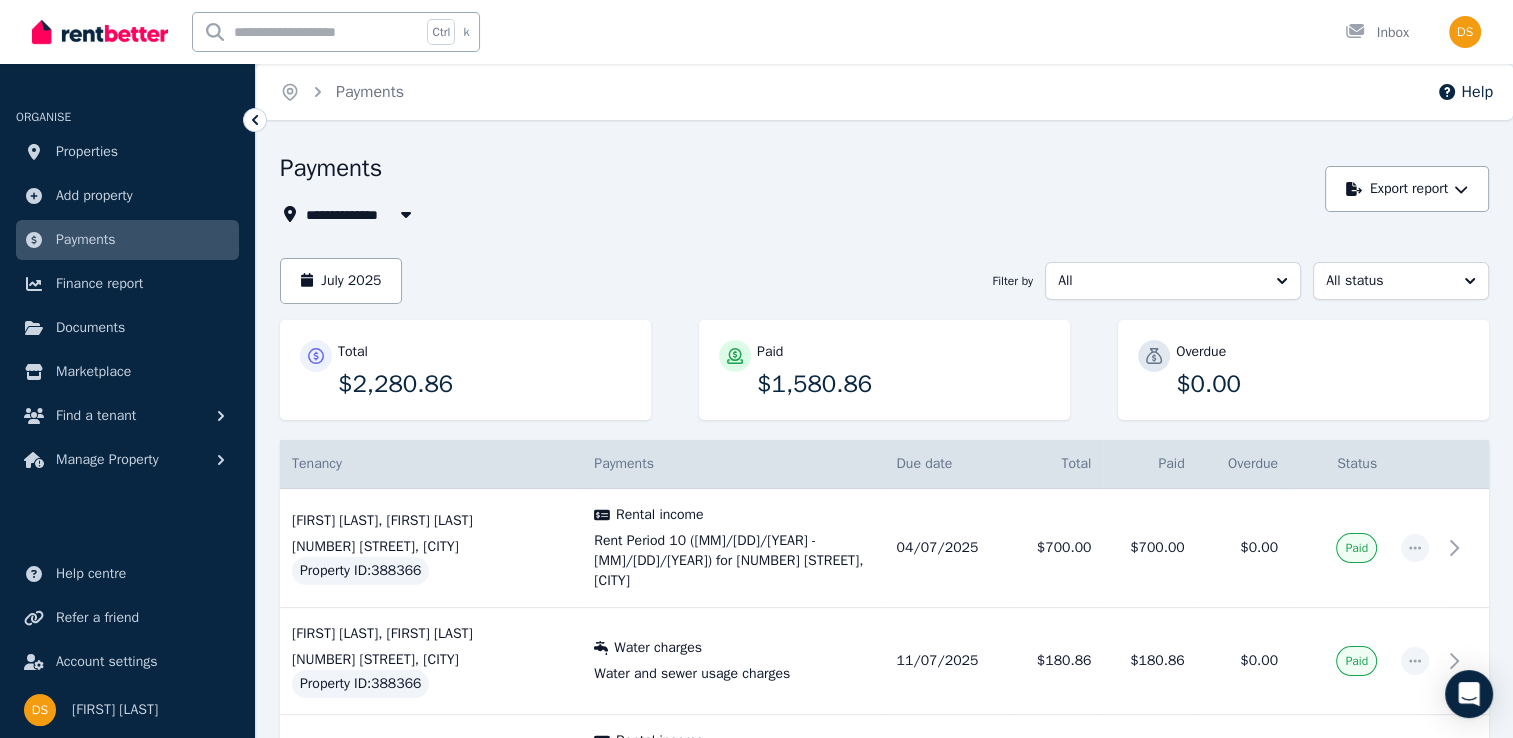 click on "**********" at bounding box center (884, 588) 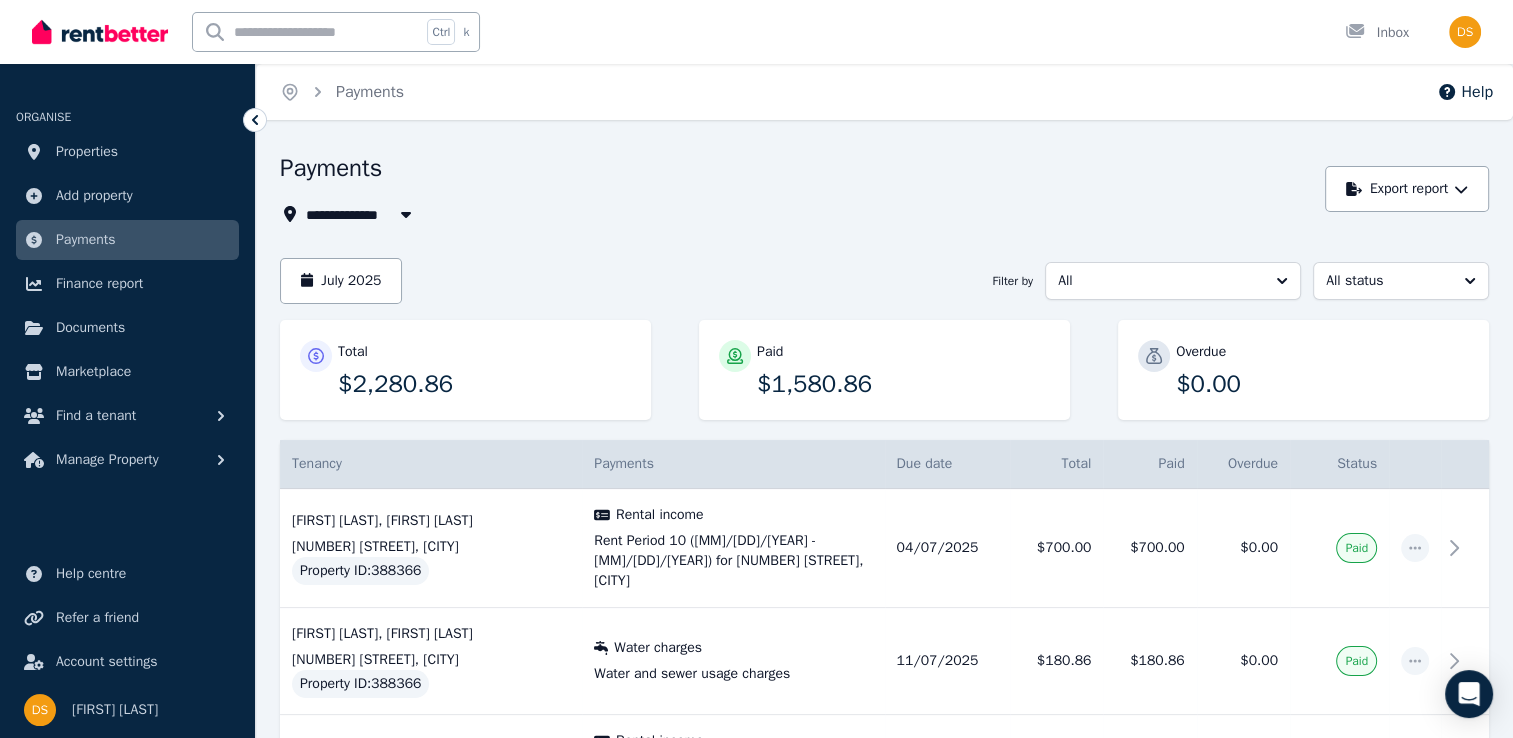 click on "**********" at bounding box center (797, 189) 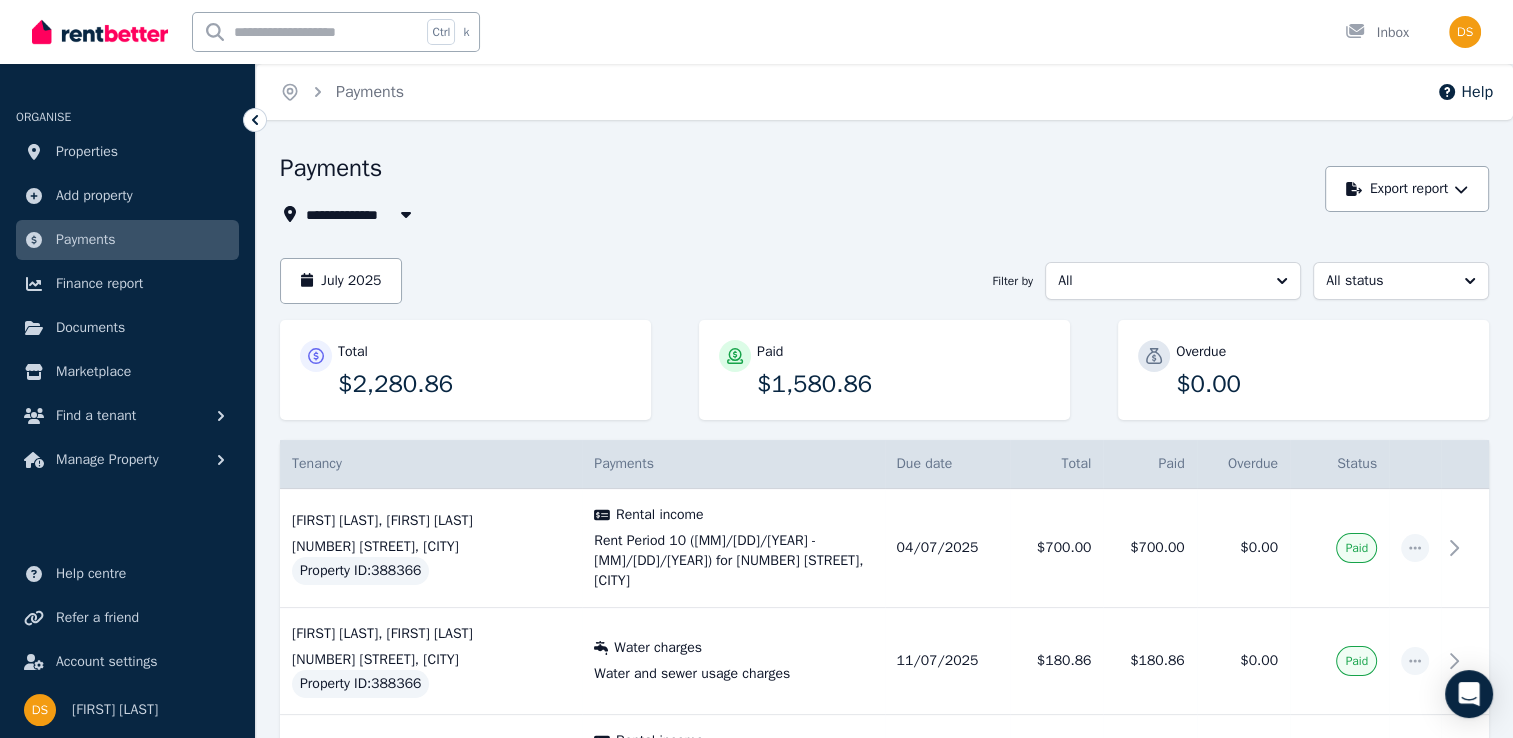 click on "**********" at bounding box center (797, 189) 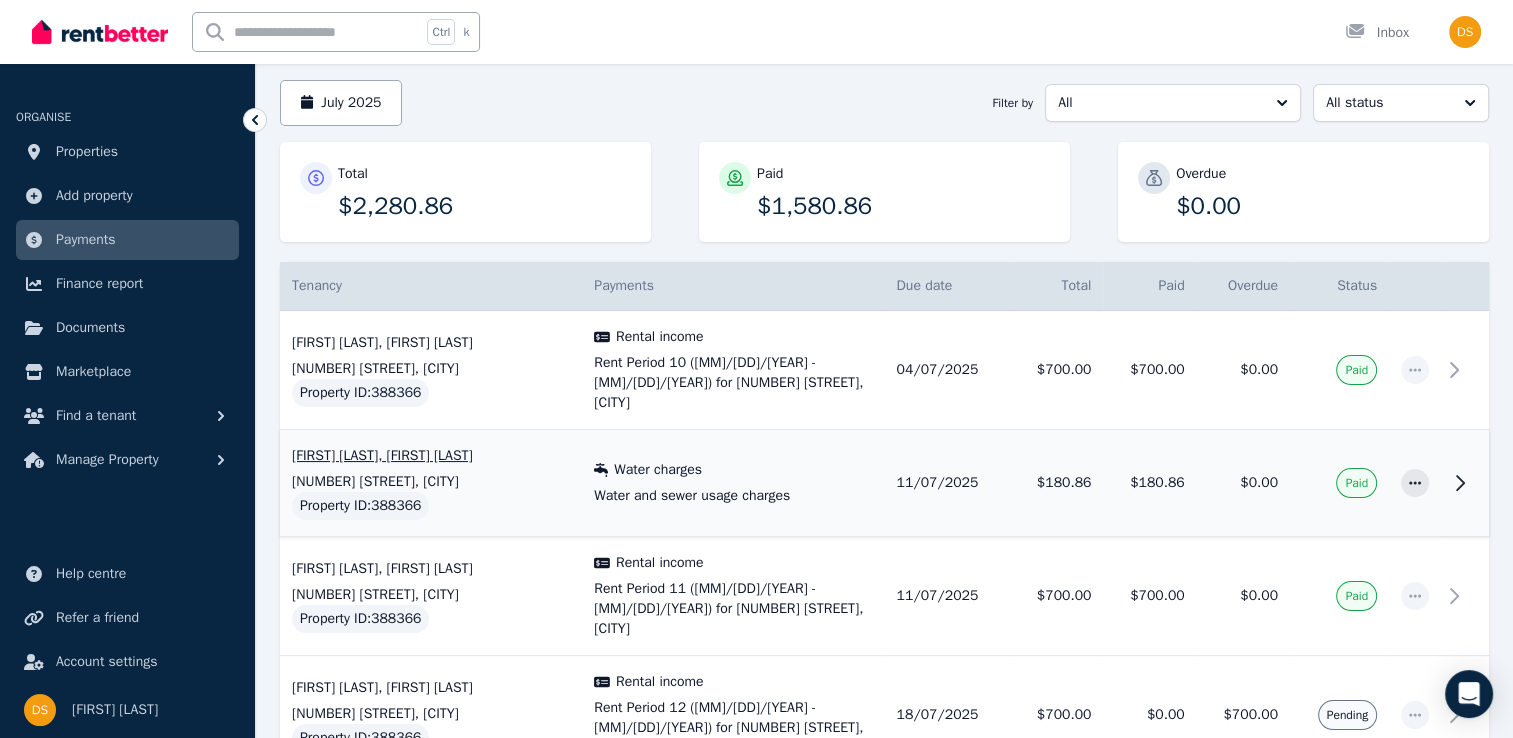 scroll, scrollTop: 0, scrollLeft: 0, axis: both 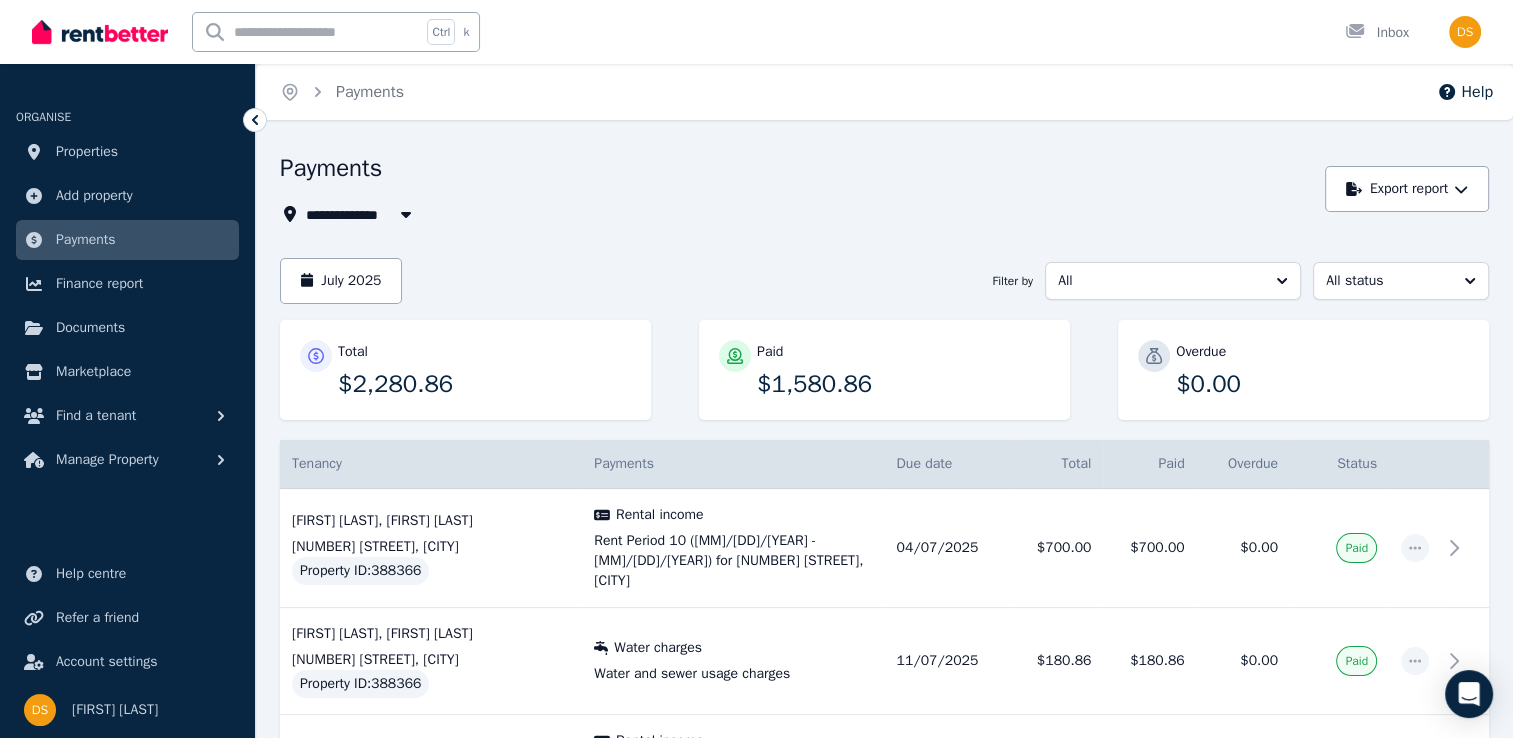 click on "**********" at bounding box center (756, 369) 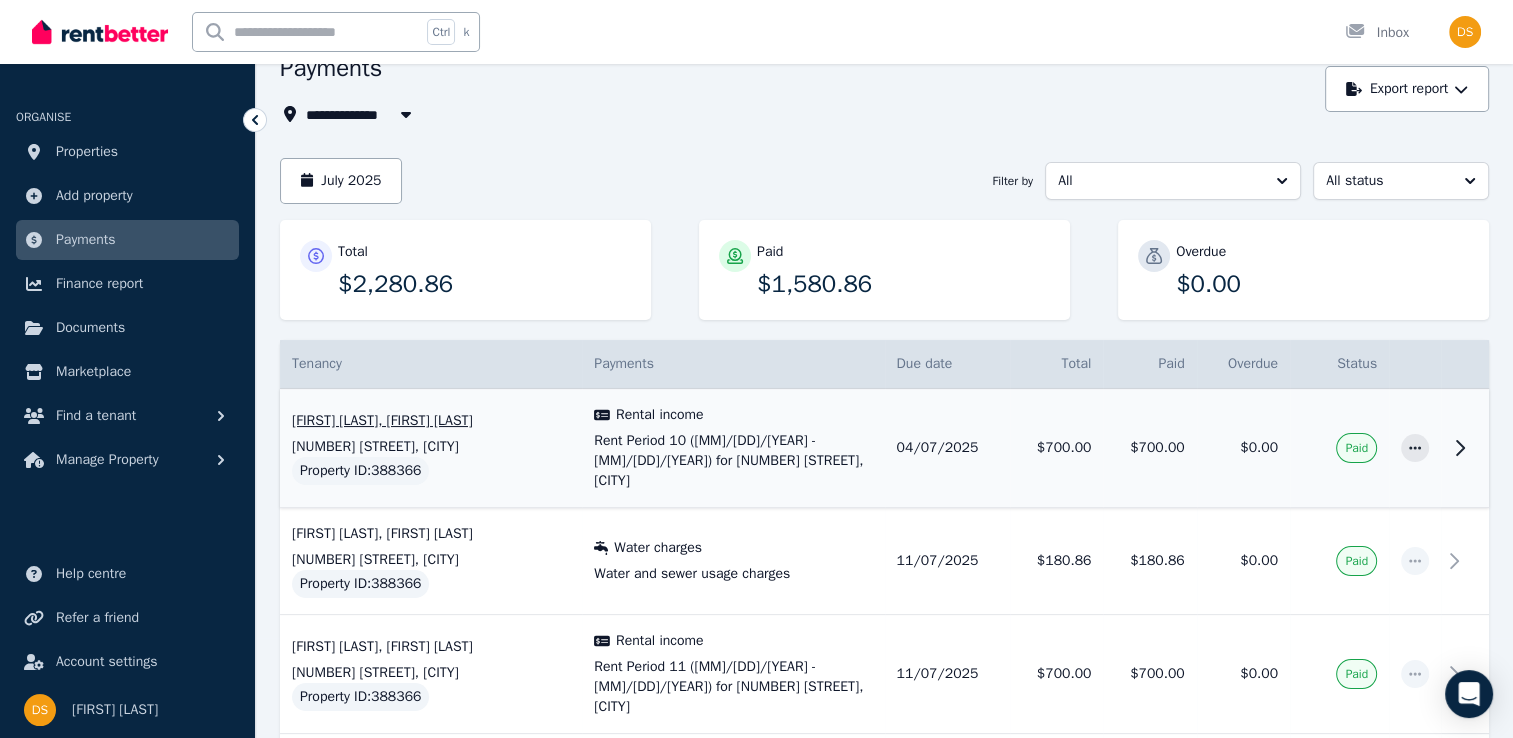 scroll, scrollTop: 284, scrollLeft: 0, axis: vertical 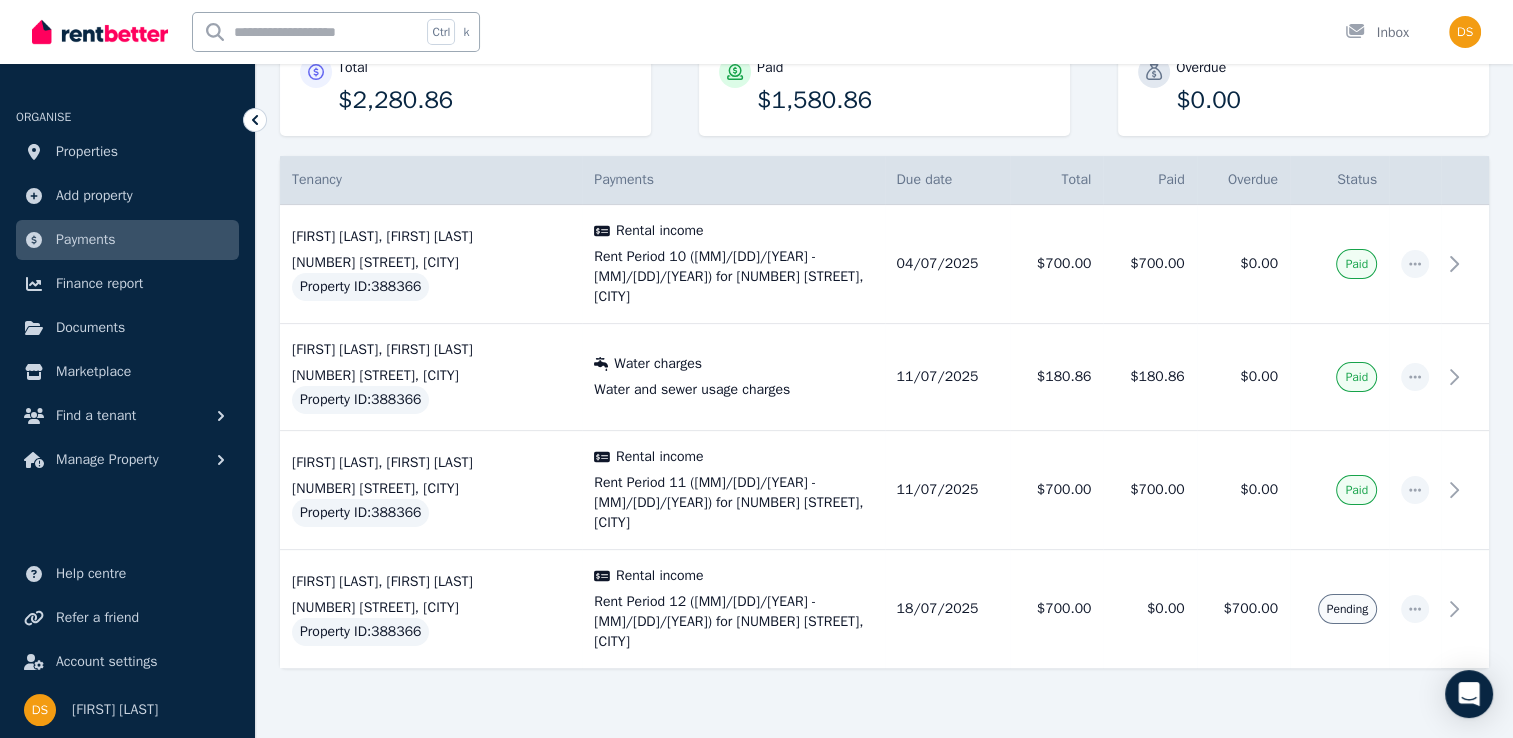 drag, startPoint x: 859, startPoint y: 650, endPoint x: 871, endPoint y: 638, distance: 16.970562 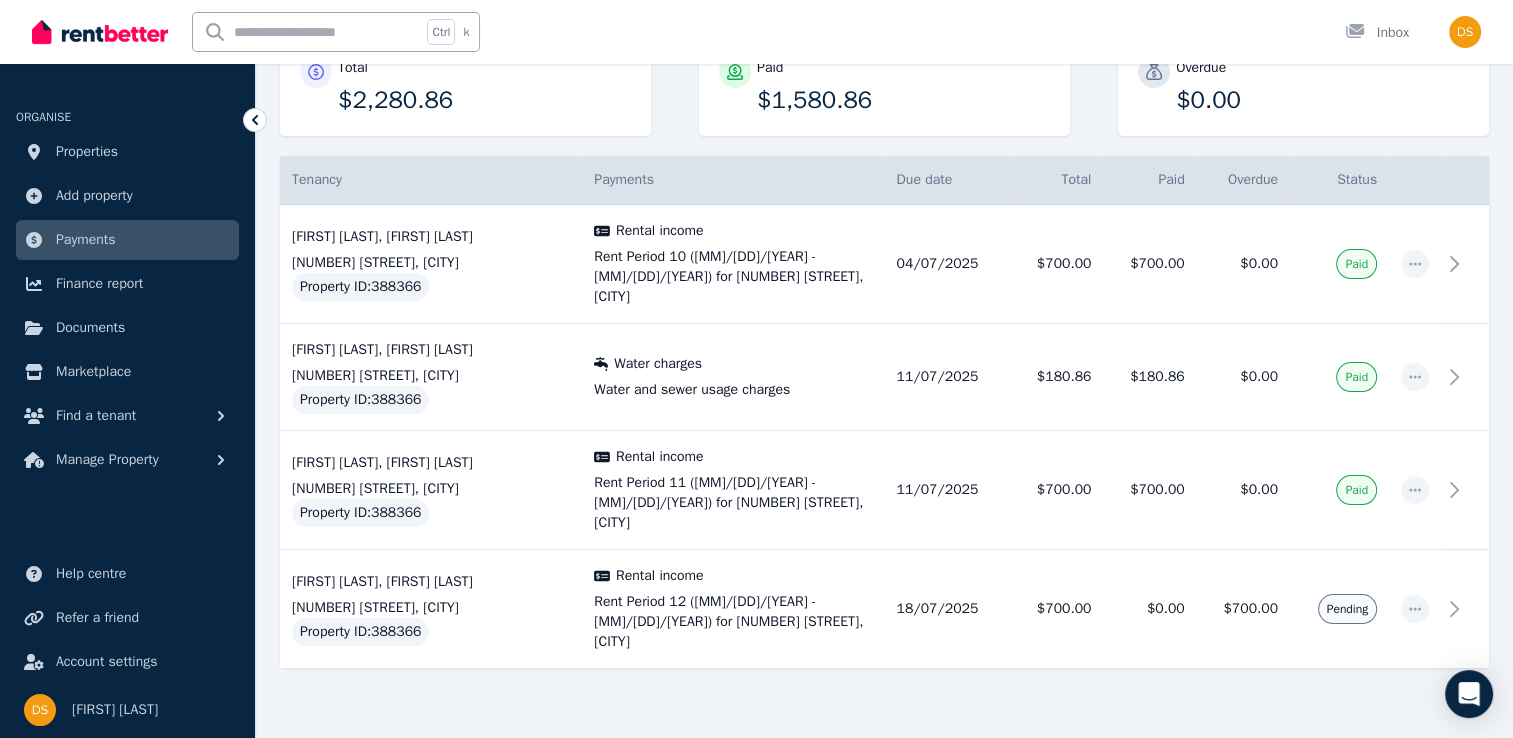 click on "Tenancy Payments Details Due date Total Paid Overdue Status [FIRST] [LAST], [FIRST] [LAST] [NUMBER] [STREET], [CITY] Property ID :  388366 Rental income Rent Period 10 ([MM]/[DD]/[YEAR] - [MM]/[DD]/[YEAR]) for [NUMBER] [STREET], [CITY] Ref no: 00112 Tenants: [FIRST] [LAST], [FIRST] [LAST] Due Date: [MM]/[DD]/[YEAR] Total $700.00 [MM]/[DD]/[YEAR] $700.00 $700.00 $0.00 Paid [FIRST] [LAST], [FIRST] [LAST] [NUMBER] [STREET], [CITY] Property ID :  388366 Water charges Water and sewer usage charges Ref no: 00110 Tenants: [FIRST] [LAST], [FIRST] [LAST] Due Date: [MM]/[DD]/[YEAR] Total $180.86 [MM]/[DD]/[YEAR] $180.86 $180.86 $0.00 Paid [FIRST] [LAST], [FIRST] [LAST] [NUMBER] [STREET], [CITY] Property ID :  388366 Rental income Rent Period 11 ([MM]/[DD]/[YEAR] - [MM]/[DD]/[YEAR]) for [NUMBER] [STREET], [CITY] Ref no: 00113 Tenants: [FIRST] [LAST], [FIRST] [LAST] Due Date: [MM]/[DD]/[YEAR] Total $700.00 [MM]/[DD]/[YEAR] $700.00 $700.00 $0.00 Paid [FIRST] [LAST], [FIRST] [LAST] [NUMBER] [STREET], [CITY] Property ID :  388366 Rental income Ref no: 00114 Tenants:" at bounding box center (884, 430) 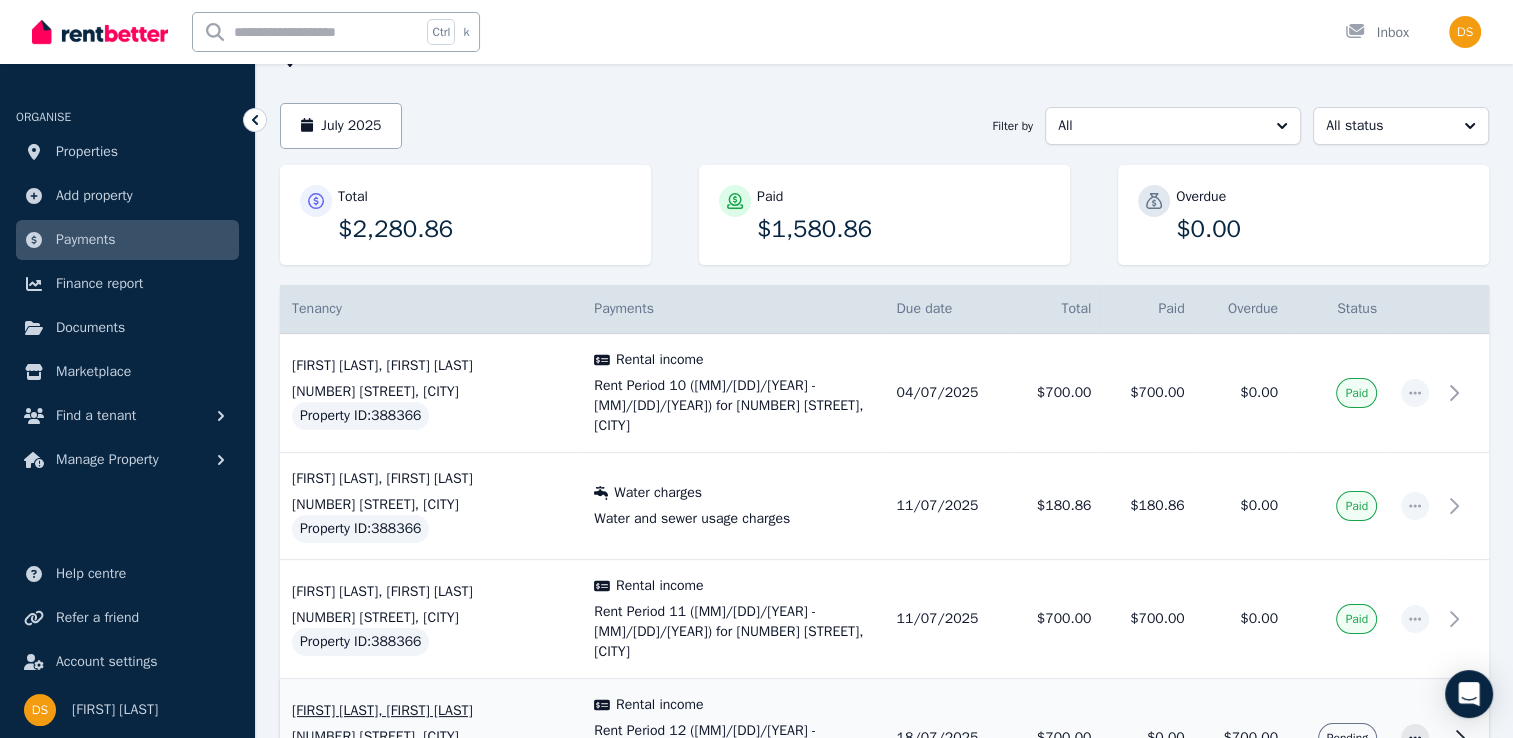 scroll, scrollTop: 0, scrollLeft: 0, axis: both 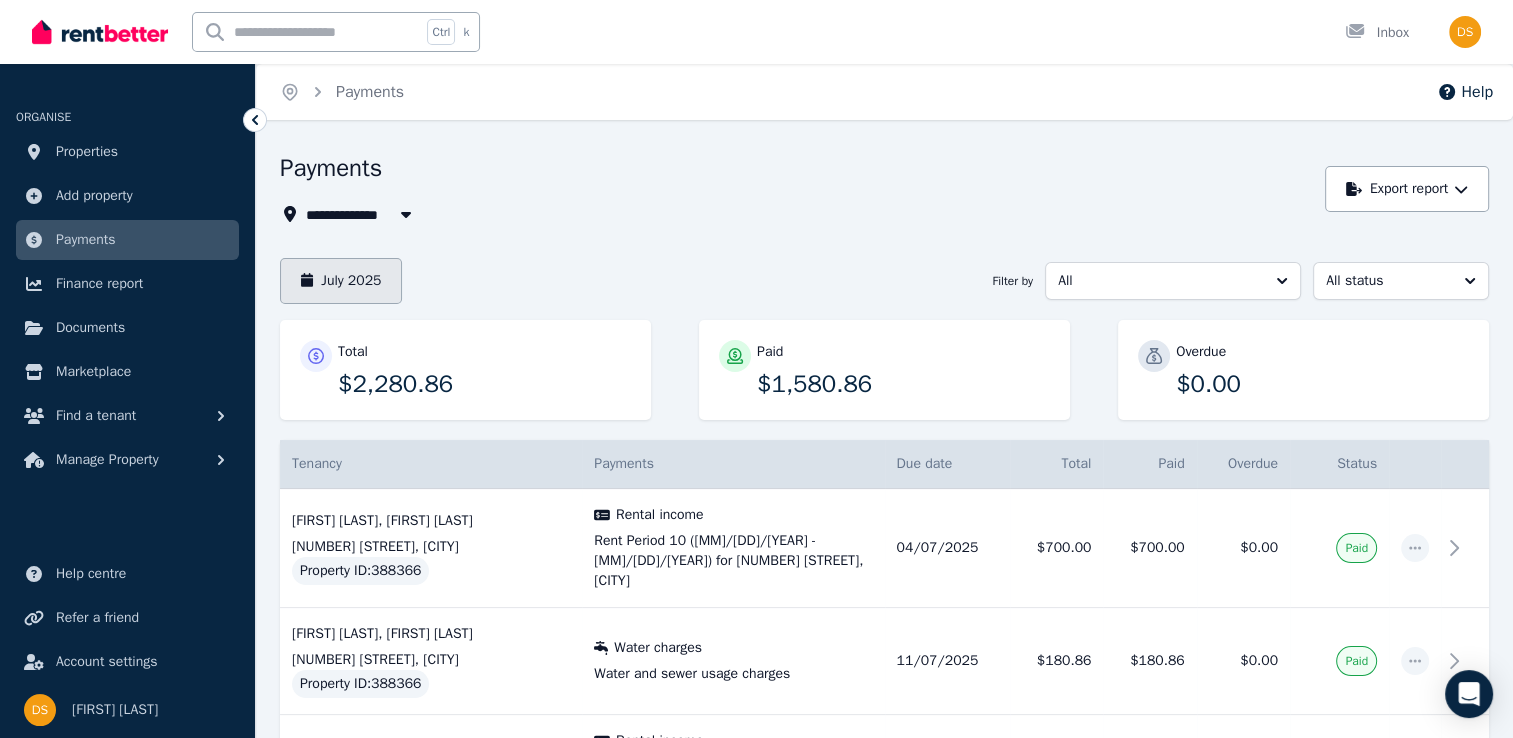 click on "July [YEAR] Filter by All All status" at bounding box center [884, 281] 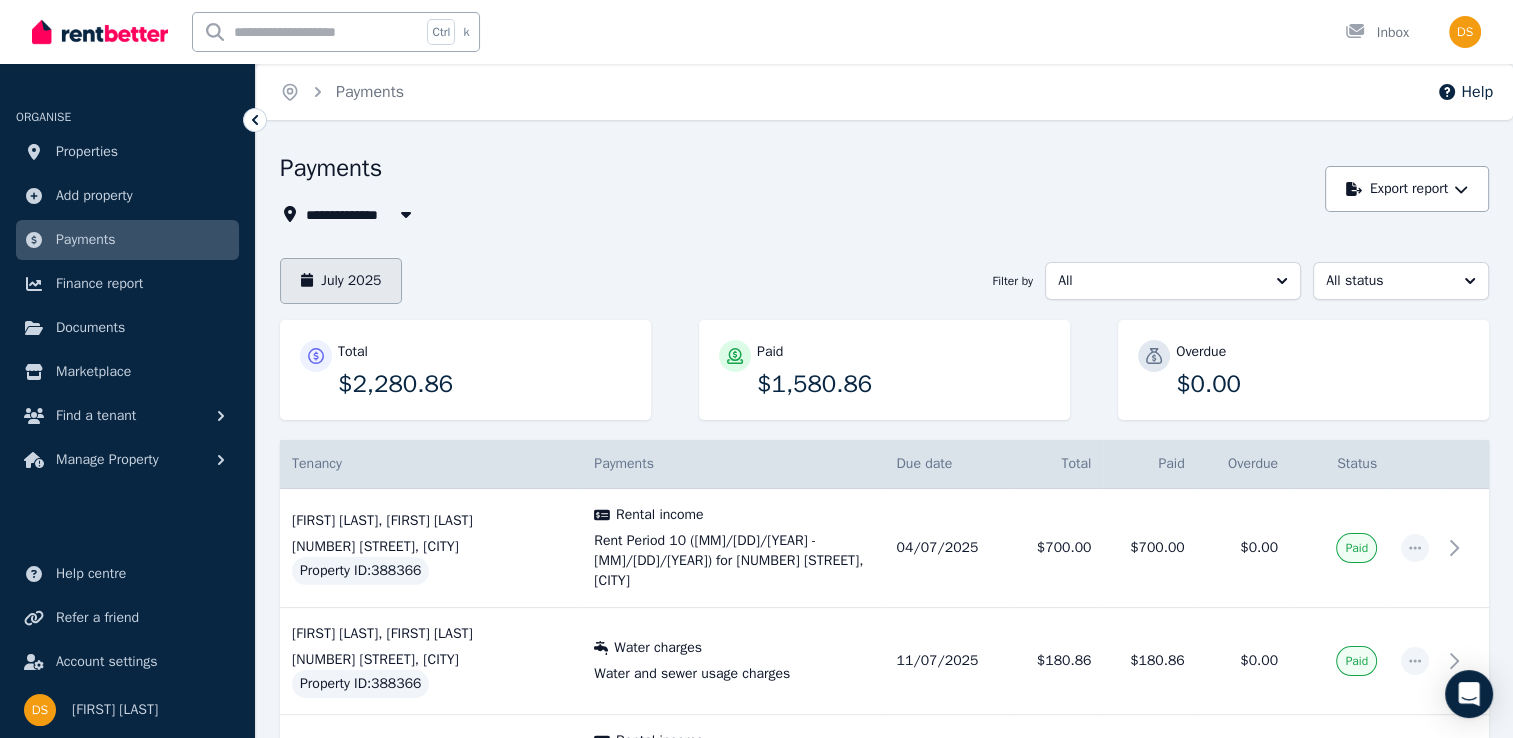 click on "July 2025" at bounding box center (341, 281) 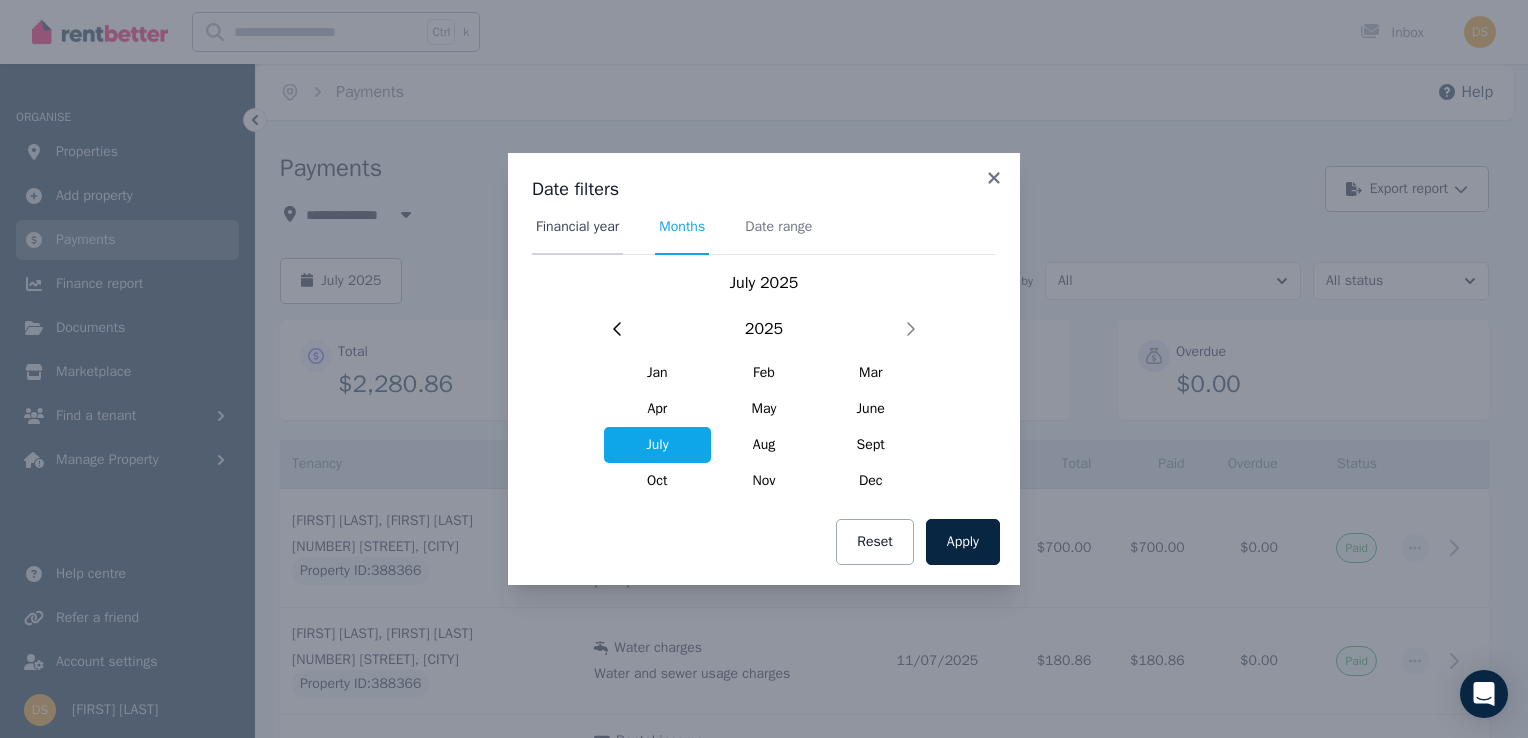 click on "Financial year" at bounding box center [577, 227] 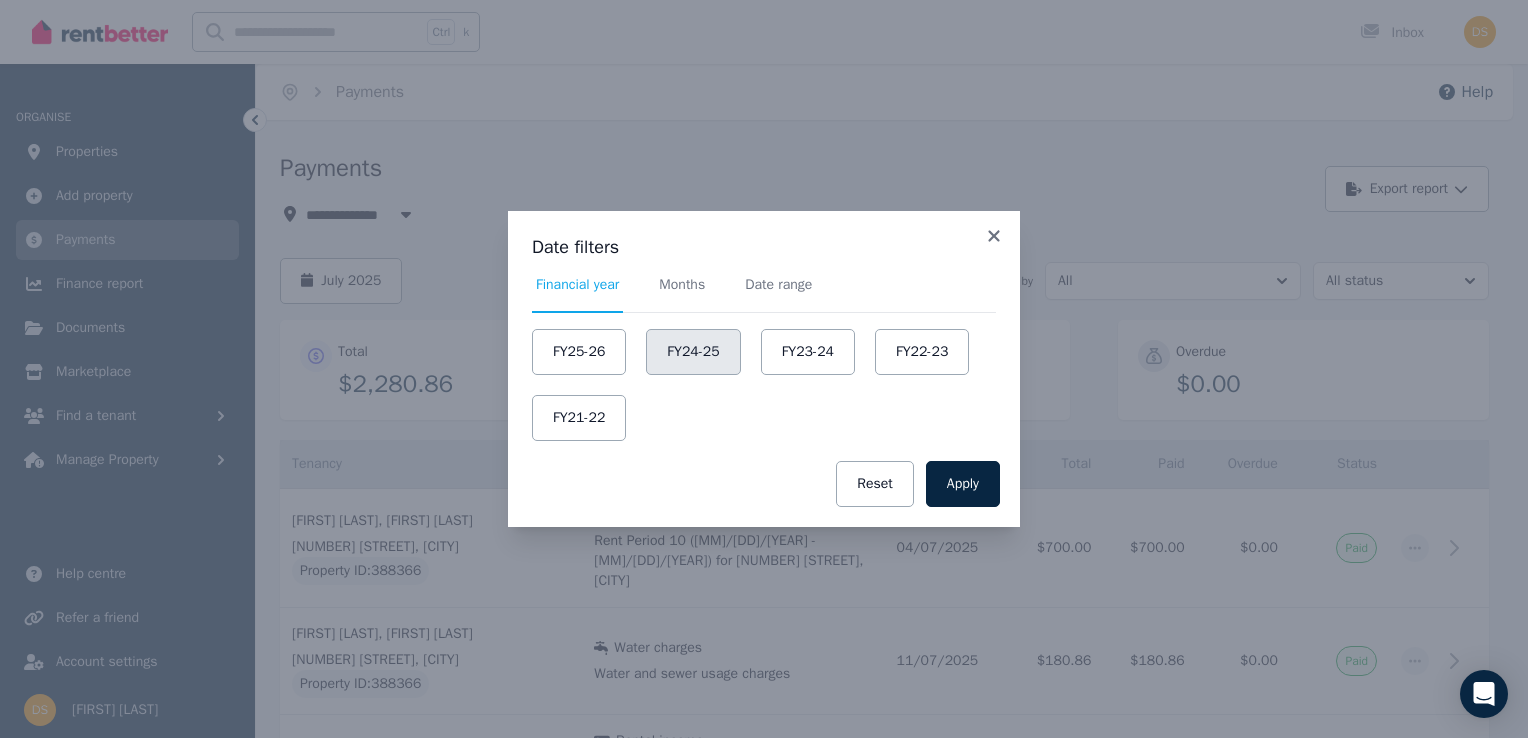click on "FY24-25" at bounding box center [693, 352] 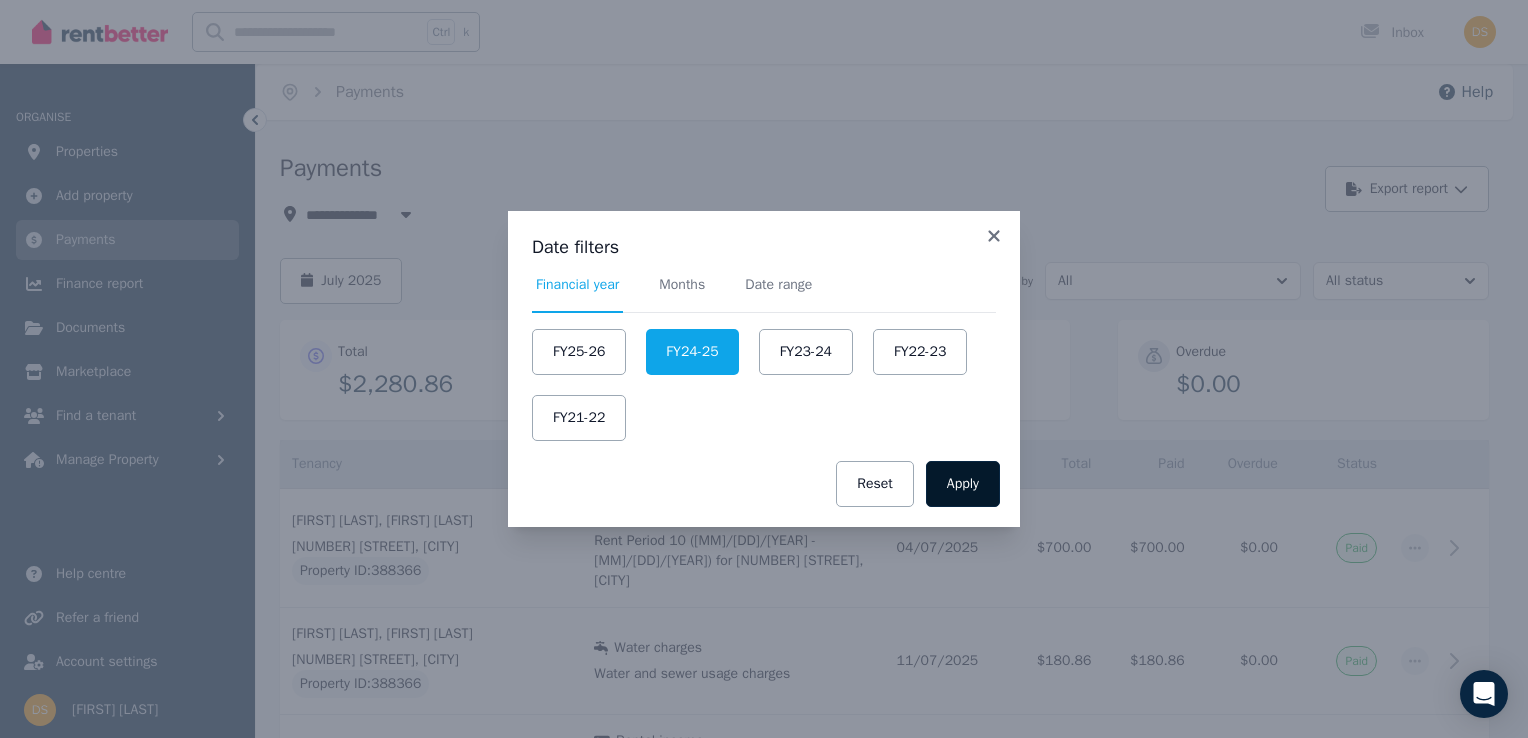 click on "Apply" at bounding box center [963, 484] 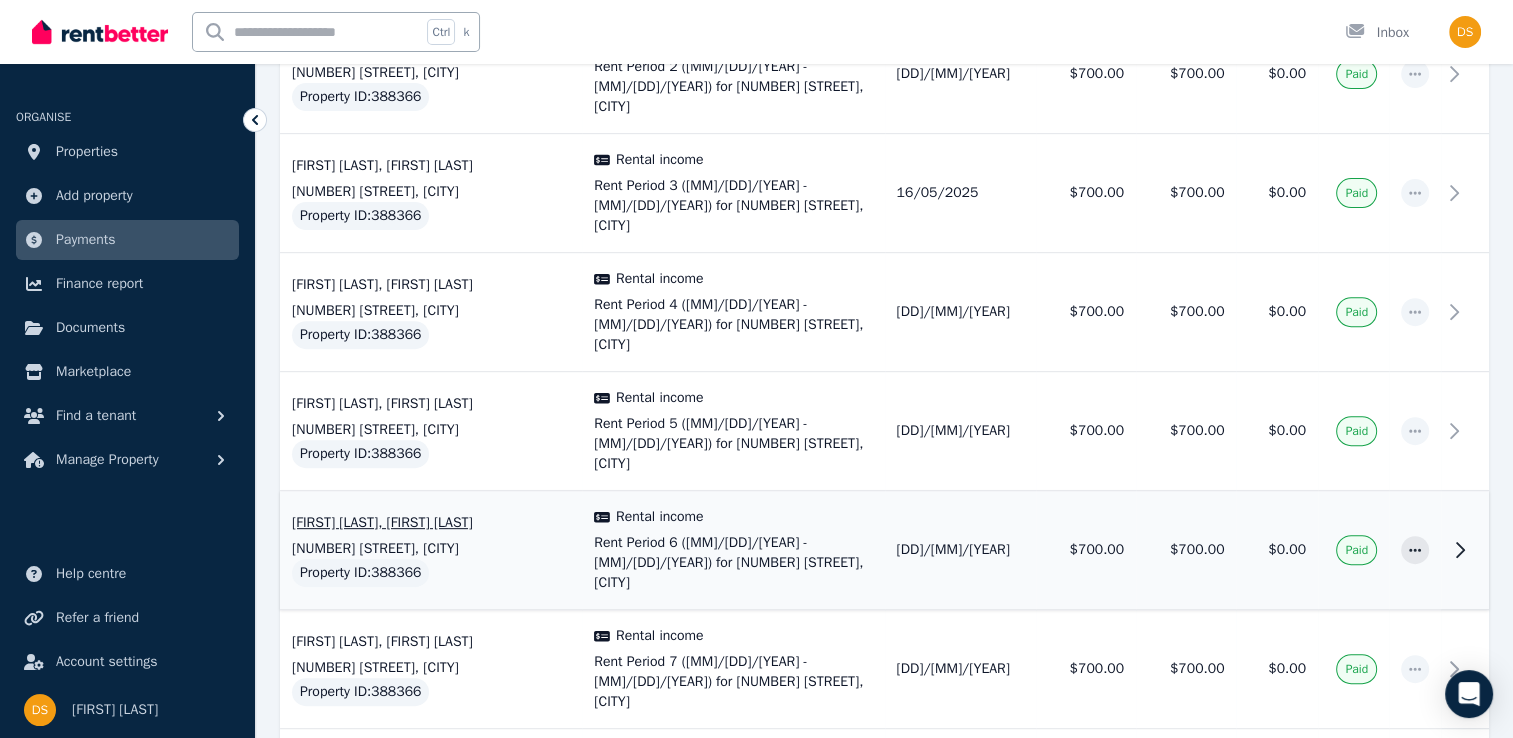 scroll, scrollTop: 925, scrollLeft: 0, axis: vertical 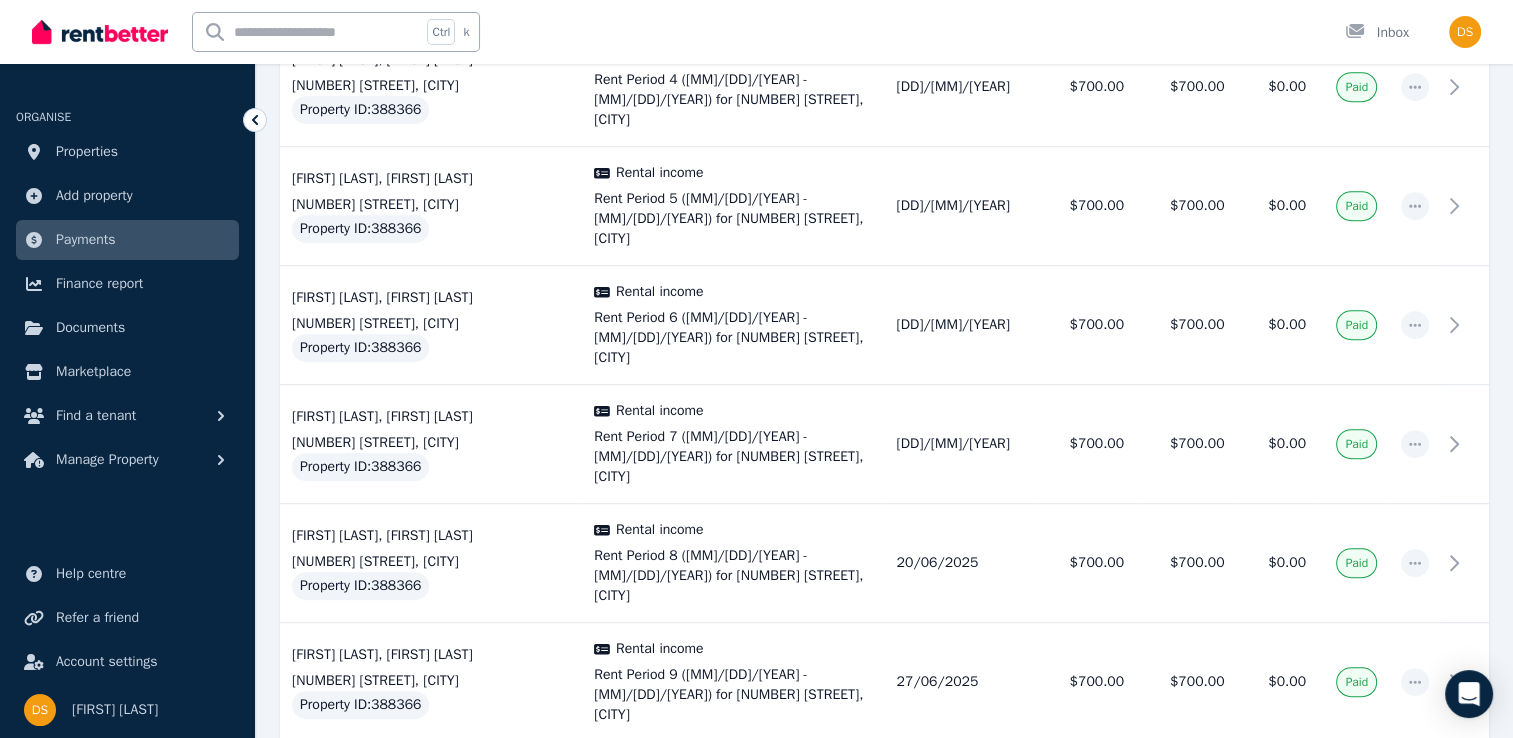 click at bounding box center [884, 795] 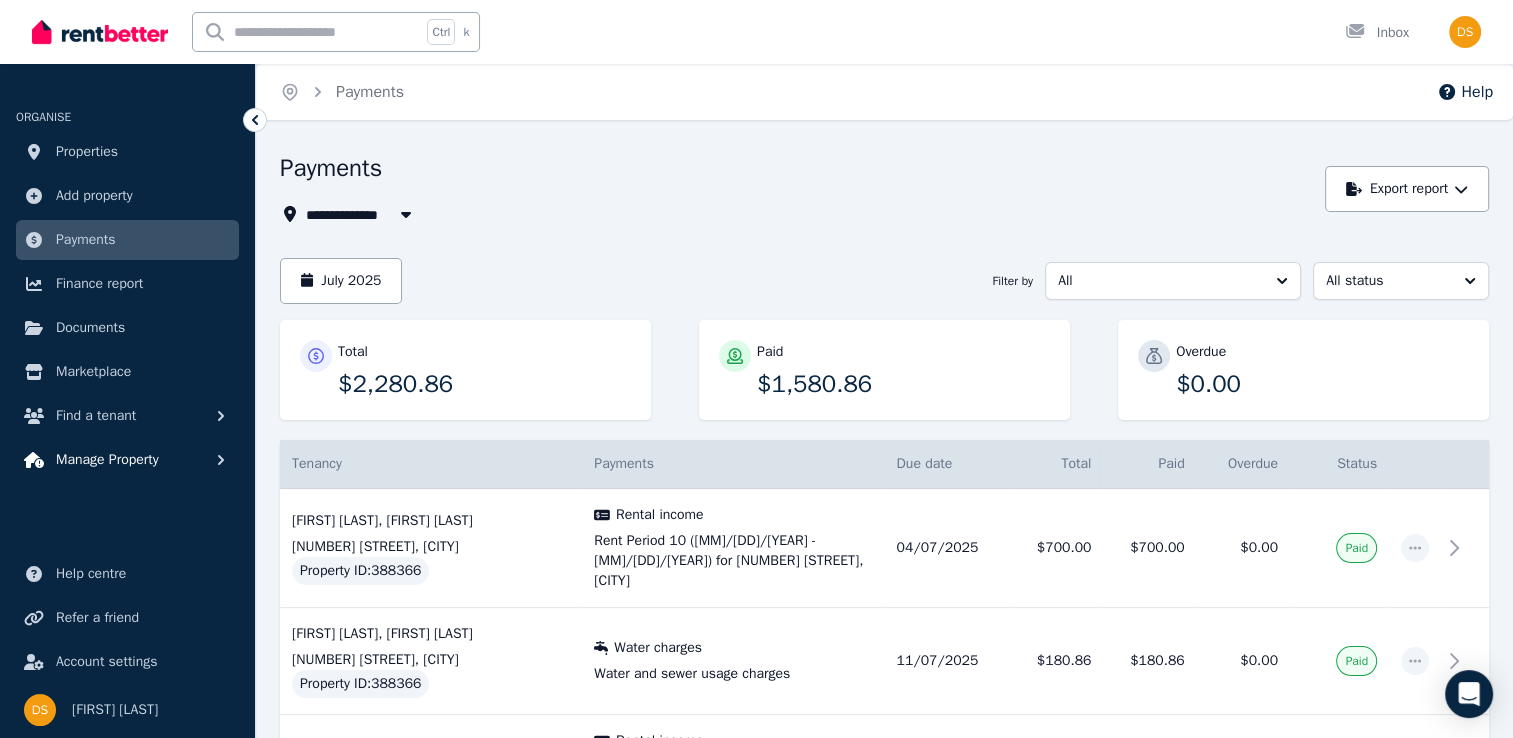 click on "Manage Property" at bounding box center [107, 460] 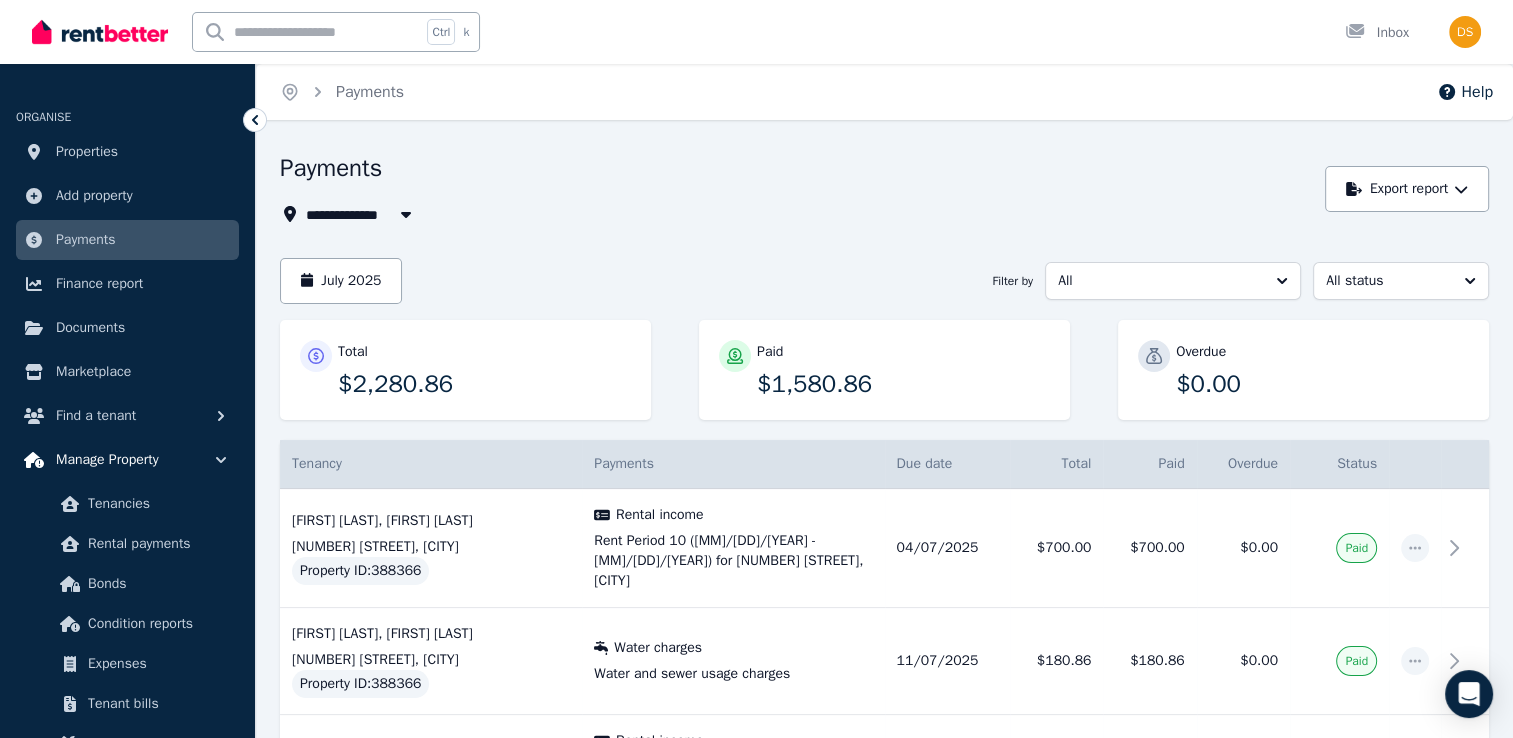 scroll, scrollTop: 100, scrollLeft: 0, axis: vertical 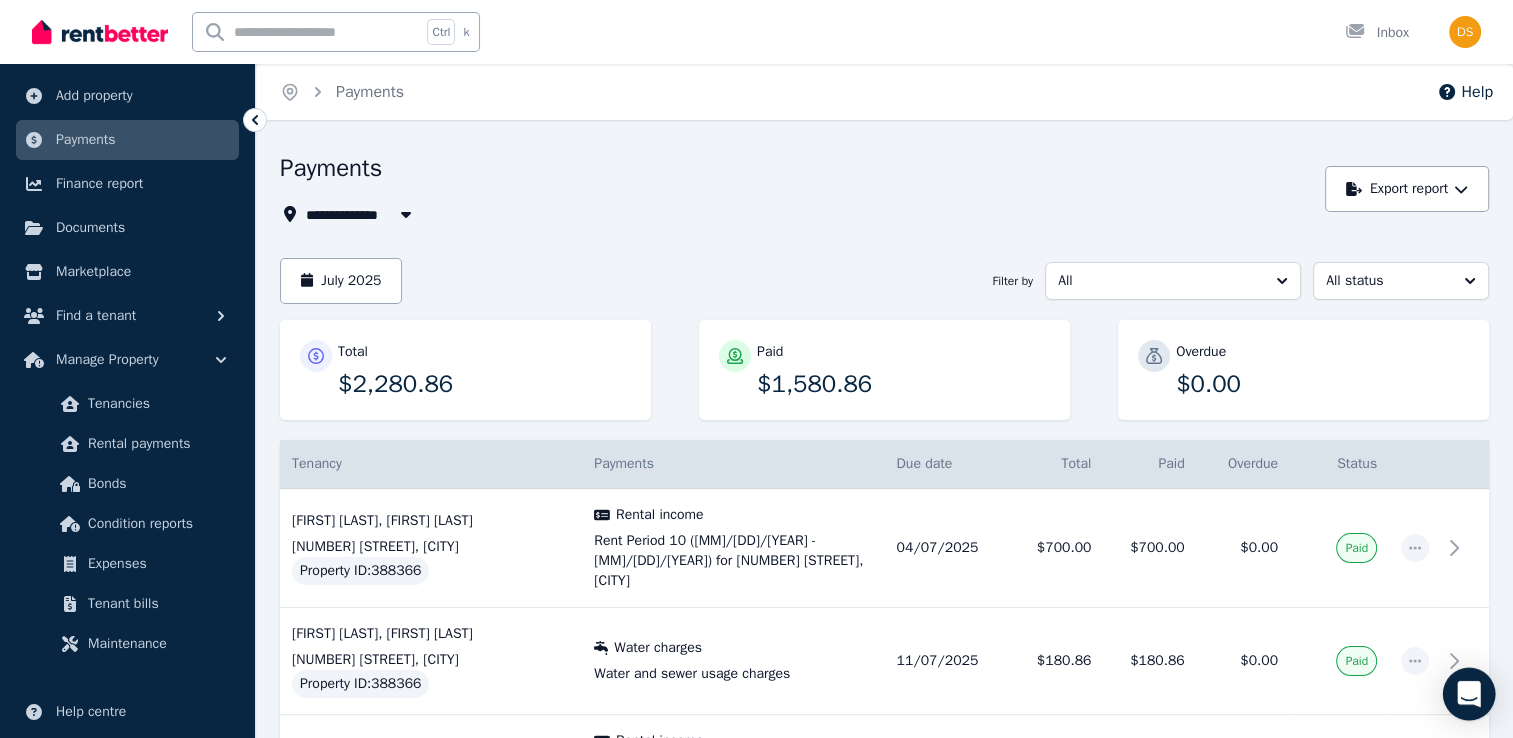 click 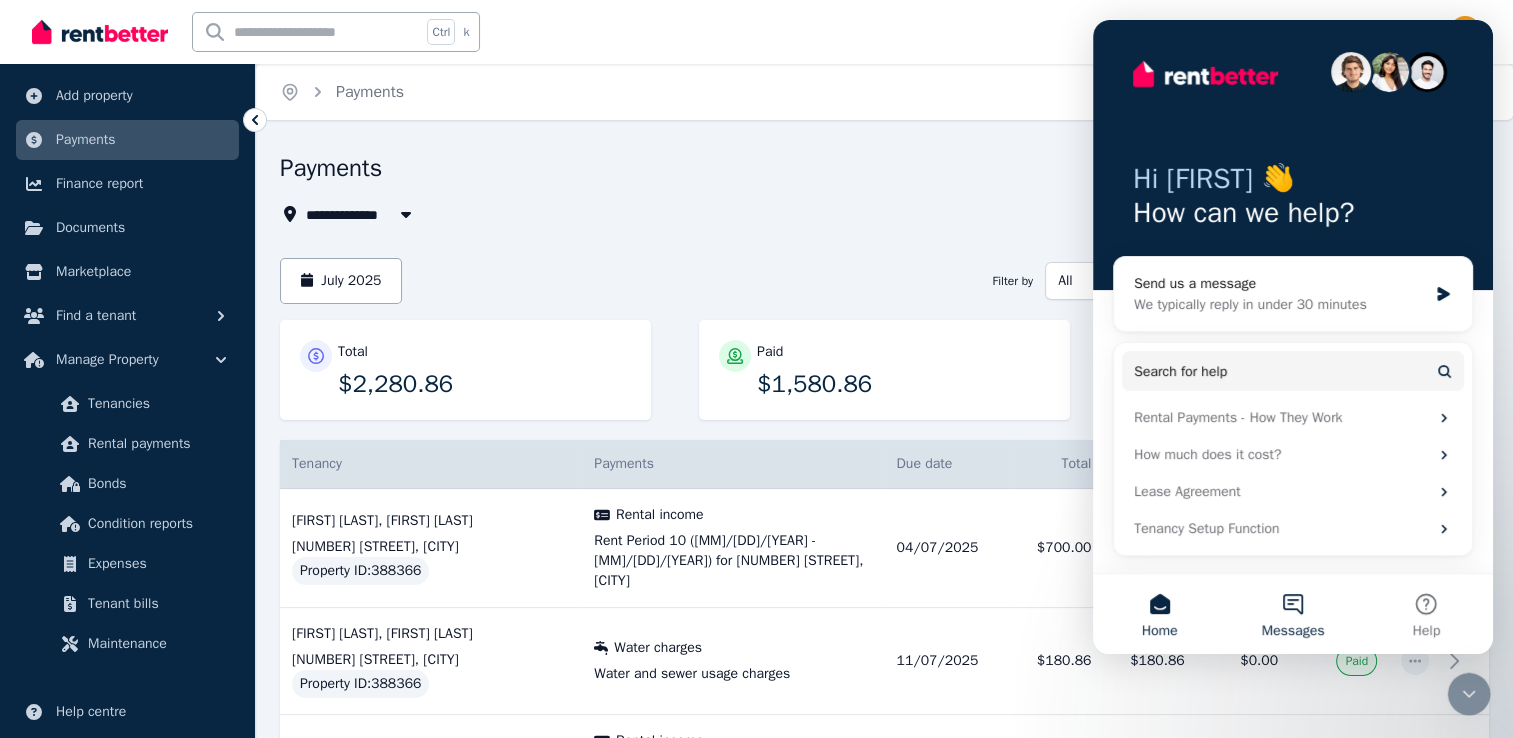 scroll, scrollTop: 0, scrollLeft: 0, axis: both 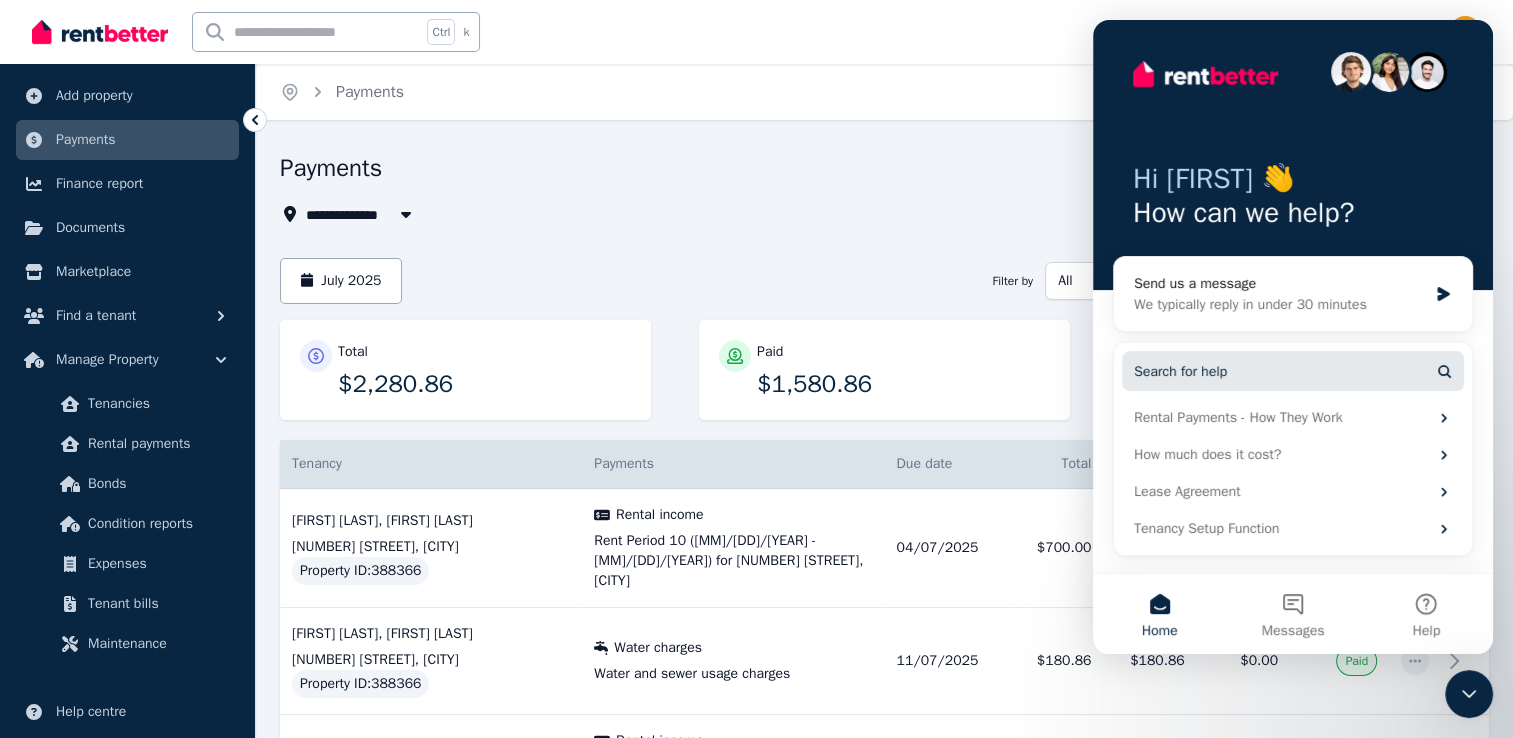click on "Search for help" at bounding box center [1180, 371] 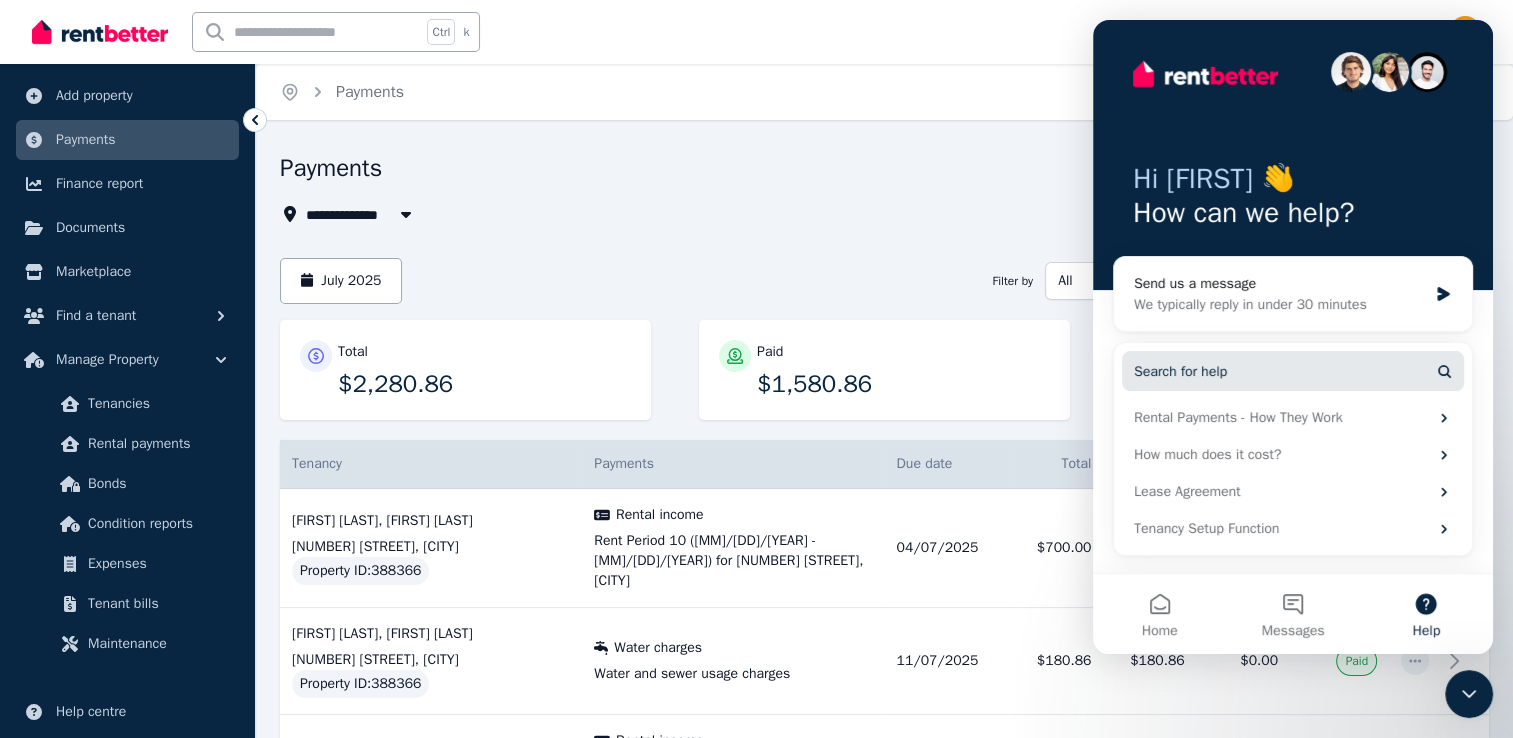 scroll, scrollTop: 0, scrollLeft: 0, axis: both 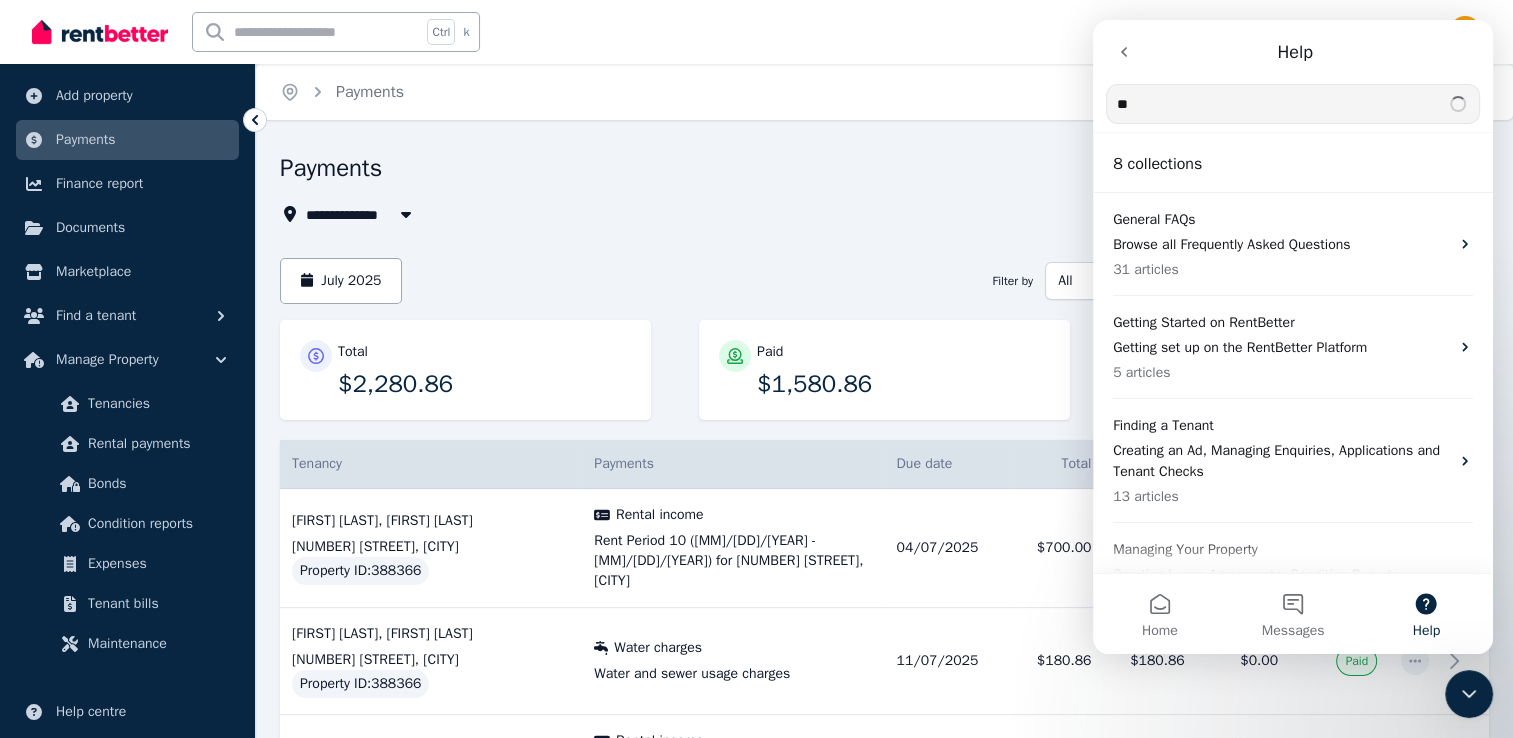 type on "*" 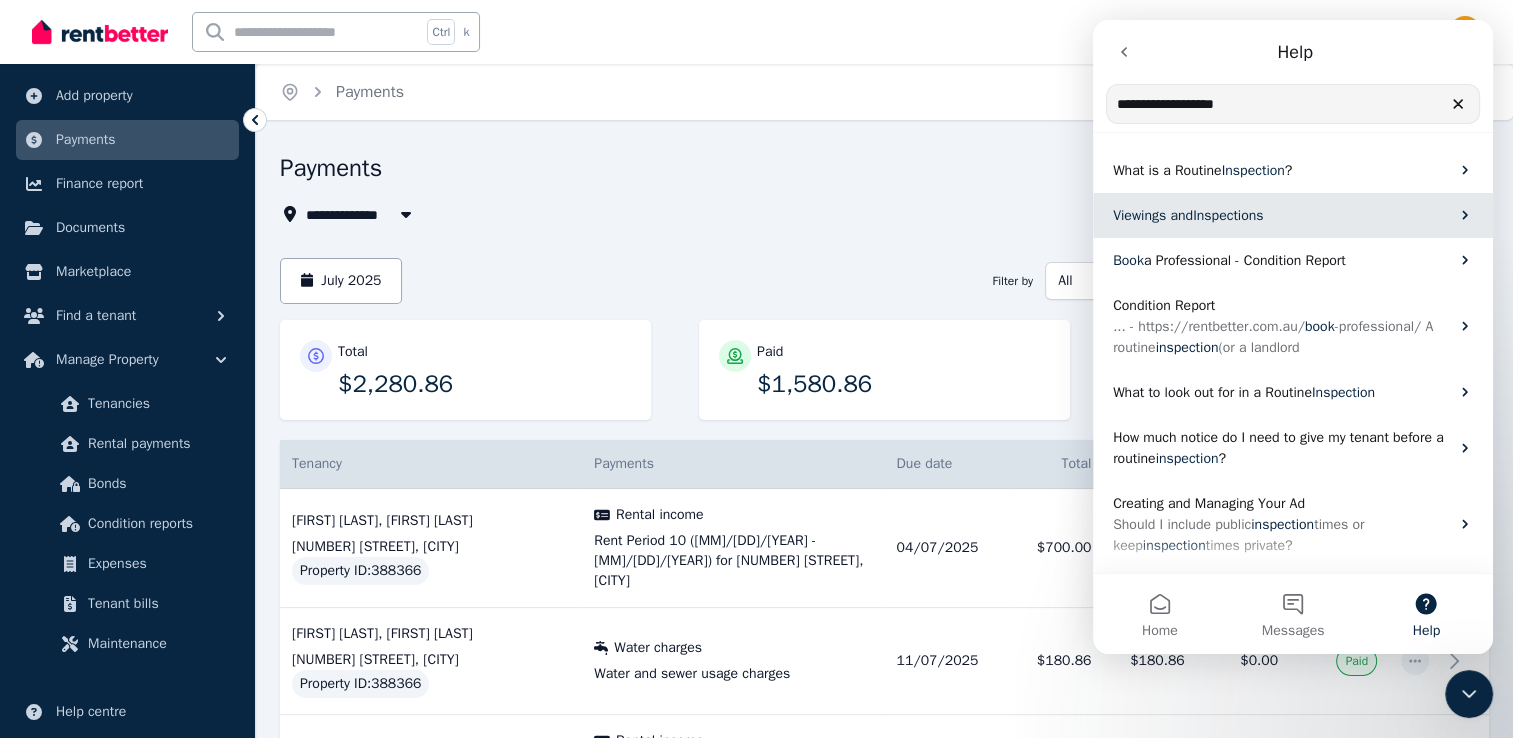 type on "**********" 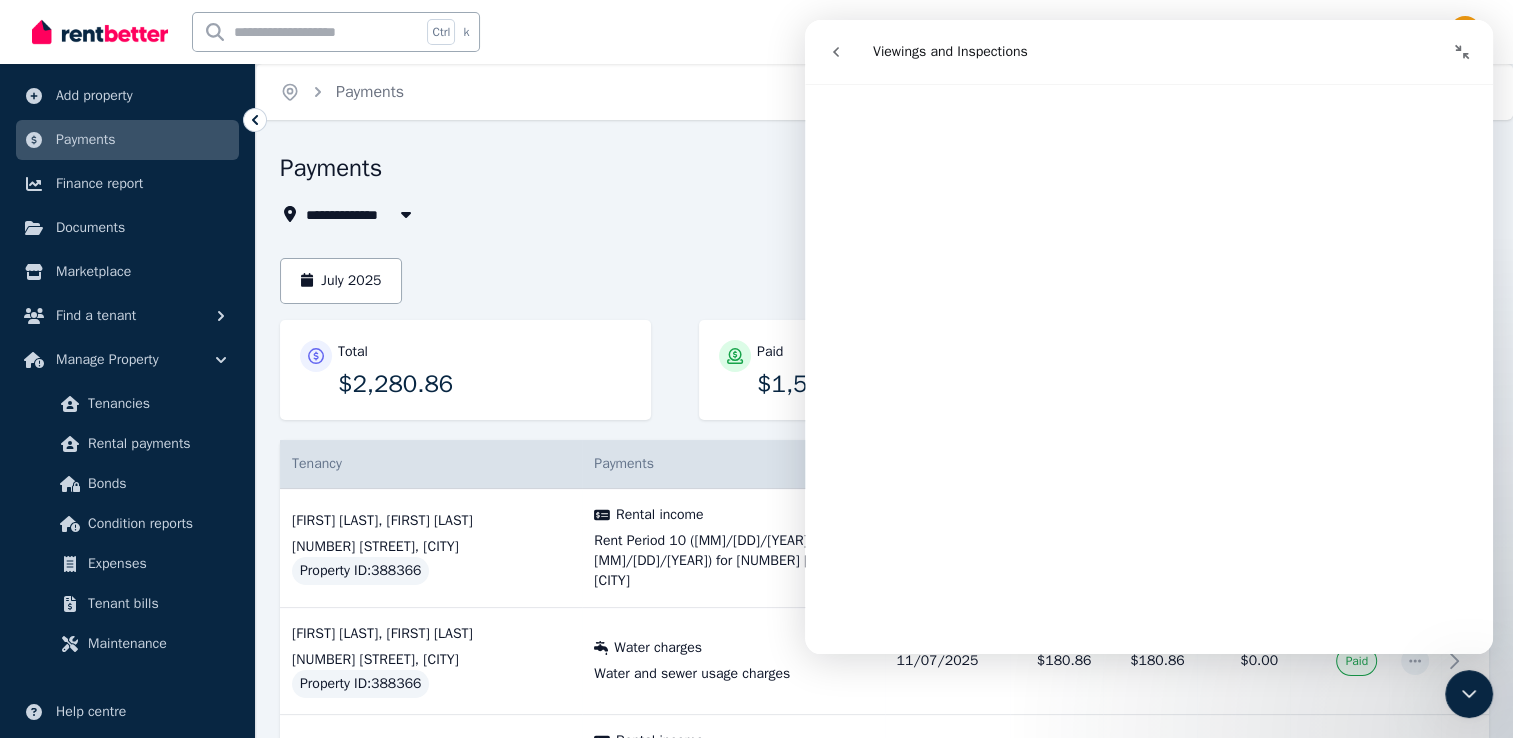 scroll, scrollTop: 3200, scrollLeft: 0, axis: vertical 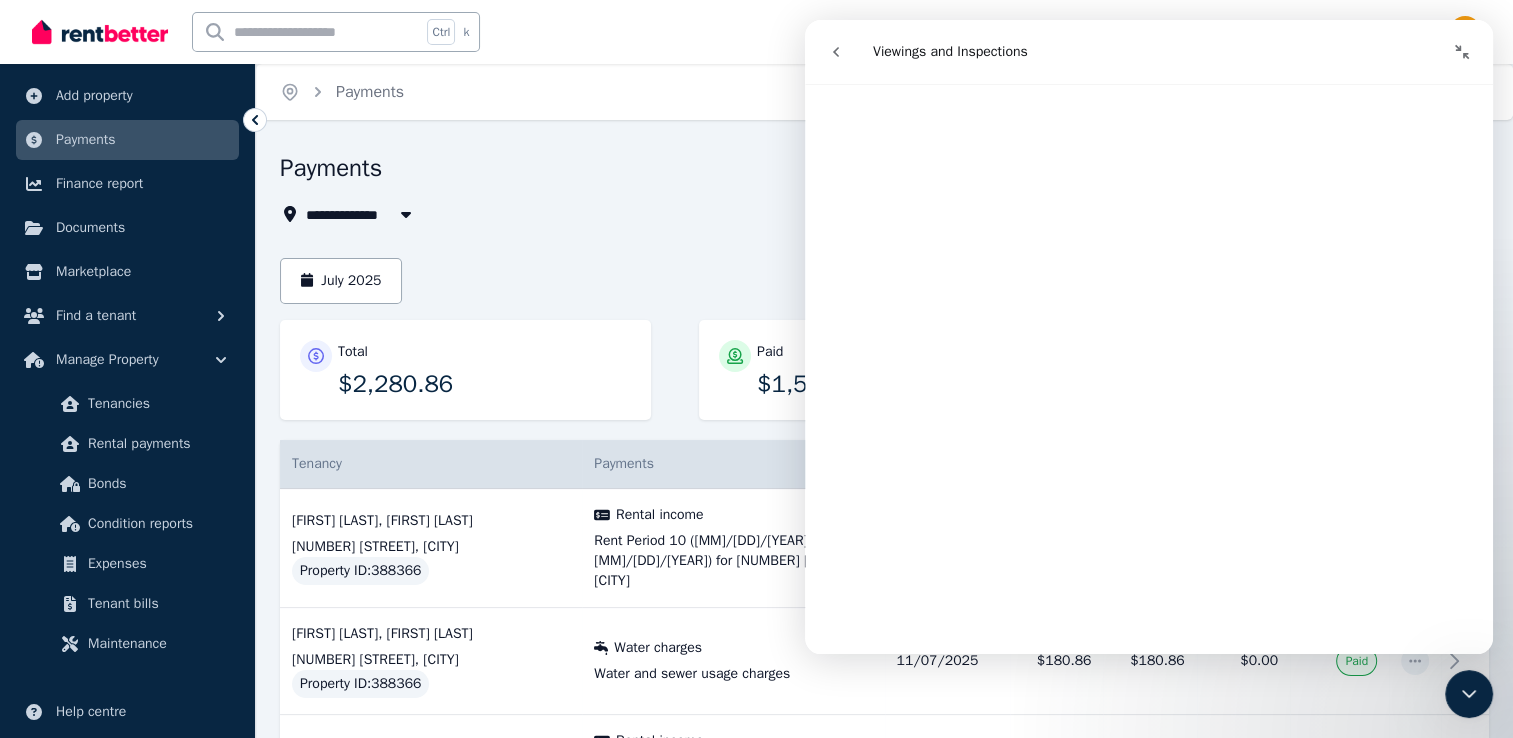 click on "**********" at bounding box center (884, 588) 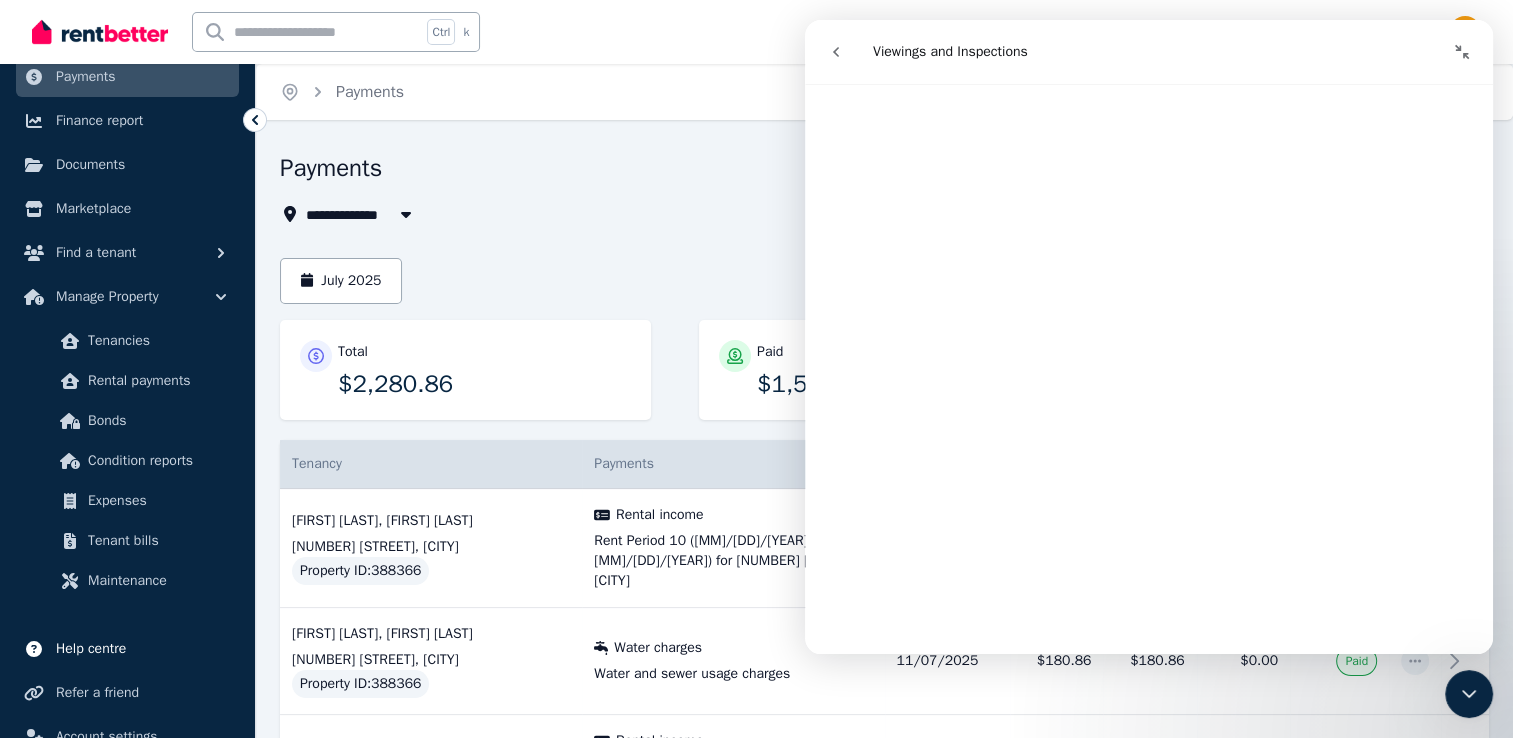 scroll, scrollTop: 237, scrollLeft: 0, axis: vertical 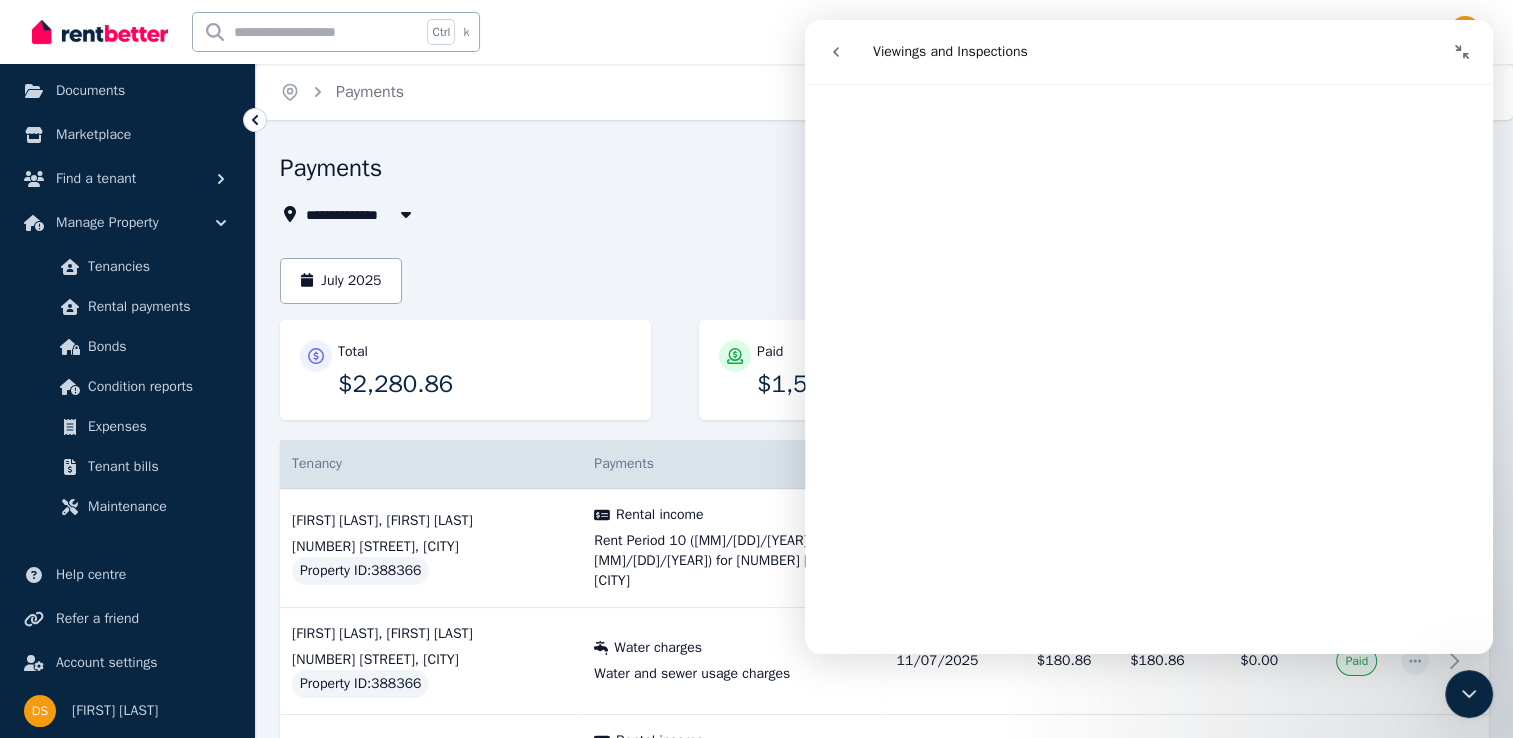 click on "**********" at bounding box center [797, 214] 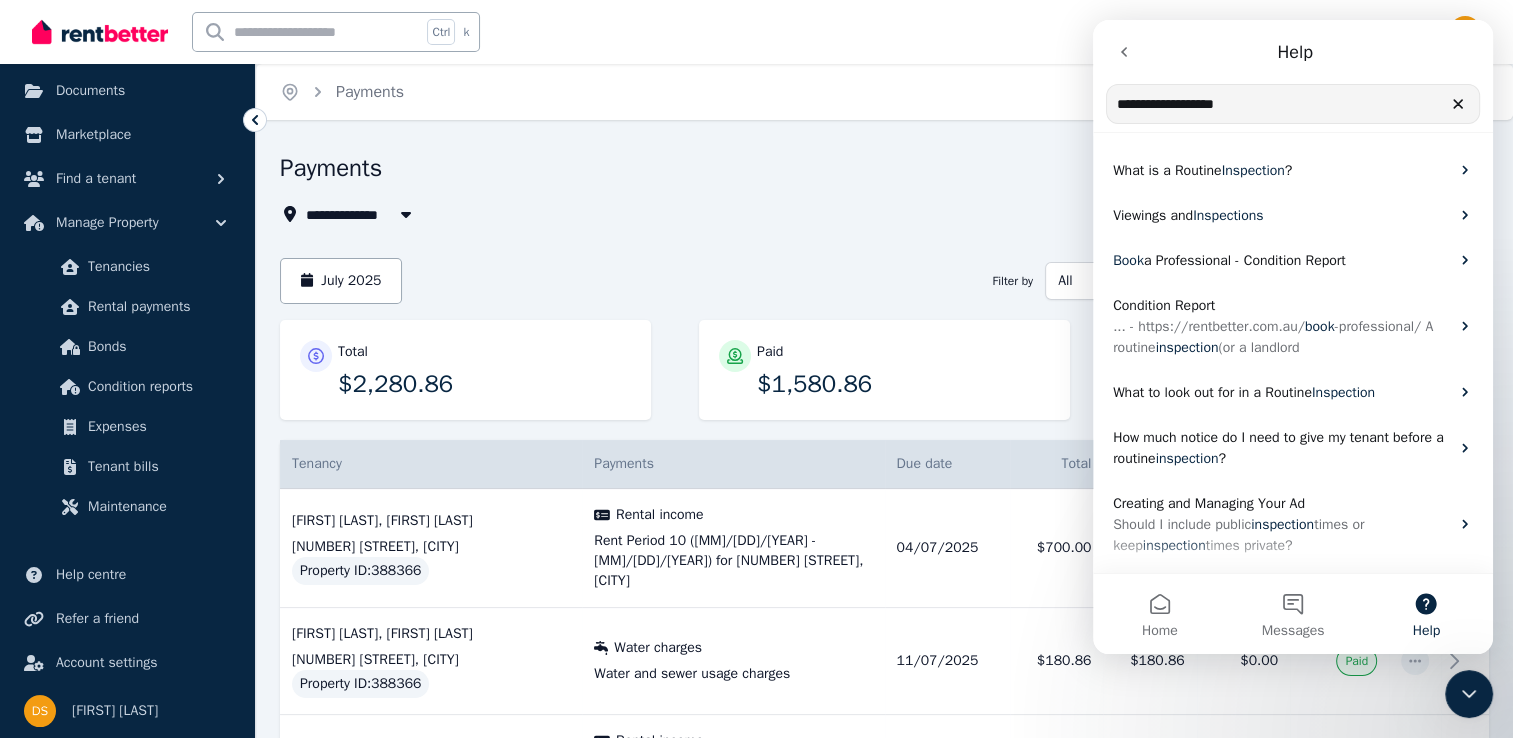 click on "Ctrl k Inbox" at bounding box center (722, 32) 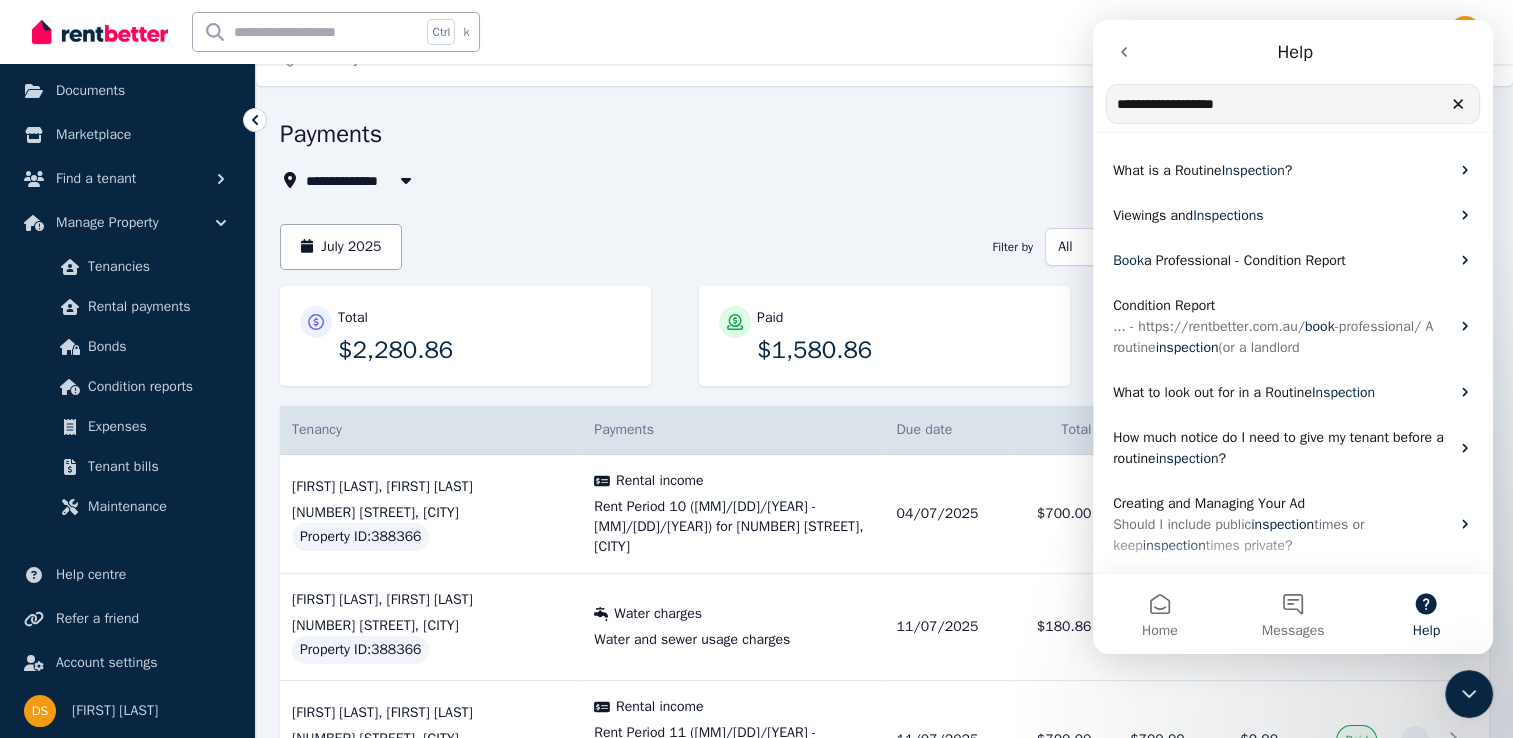 scroll, scrollTop: 0, scrollLeft: 0, axis: both 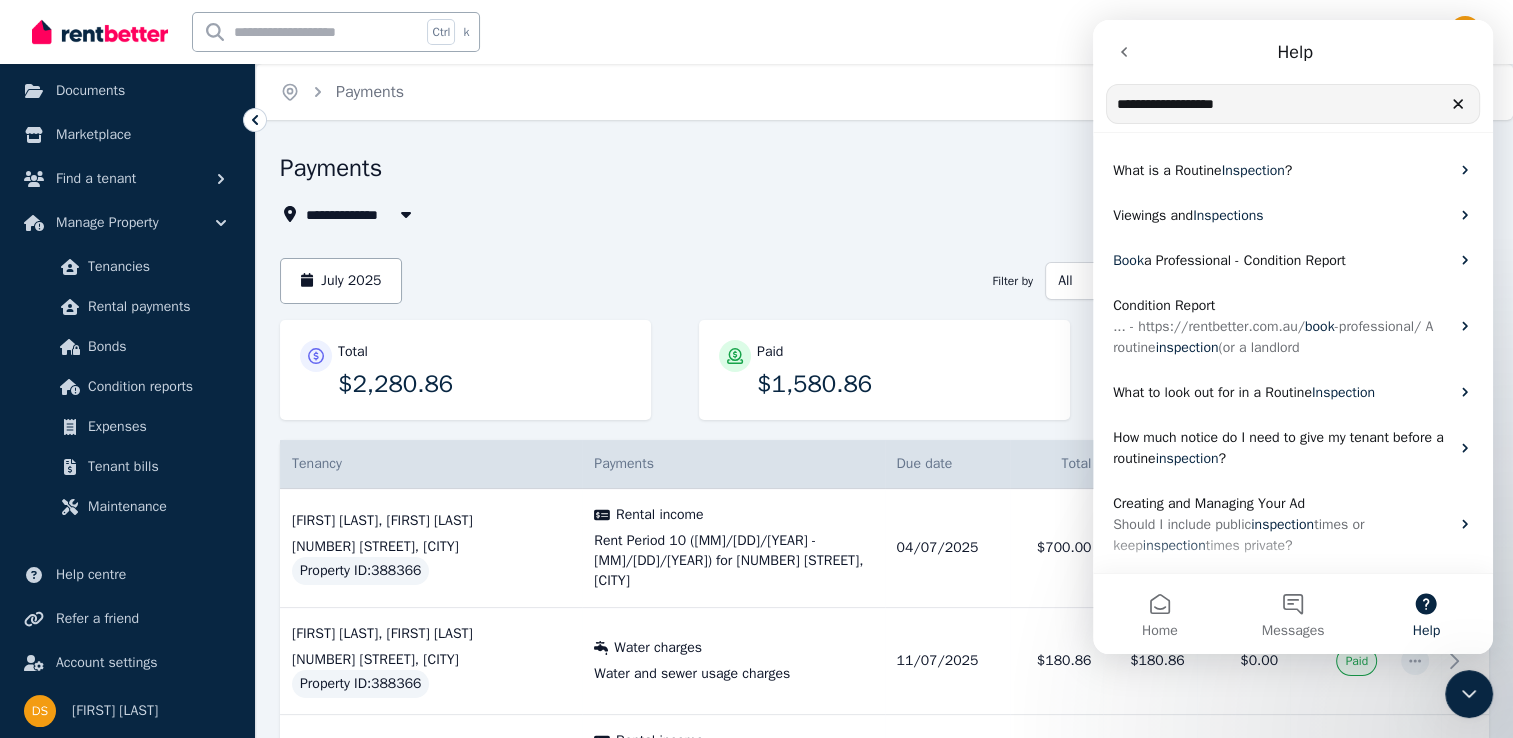 click 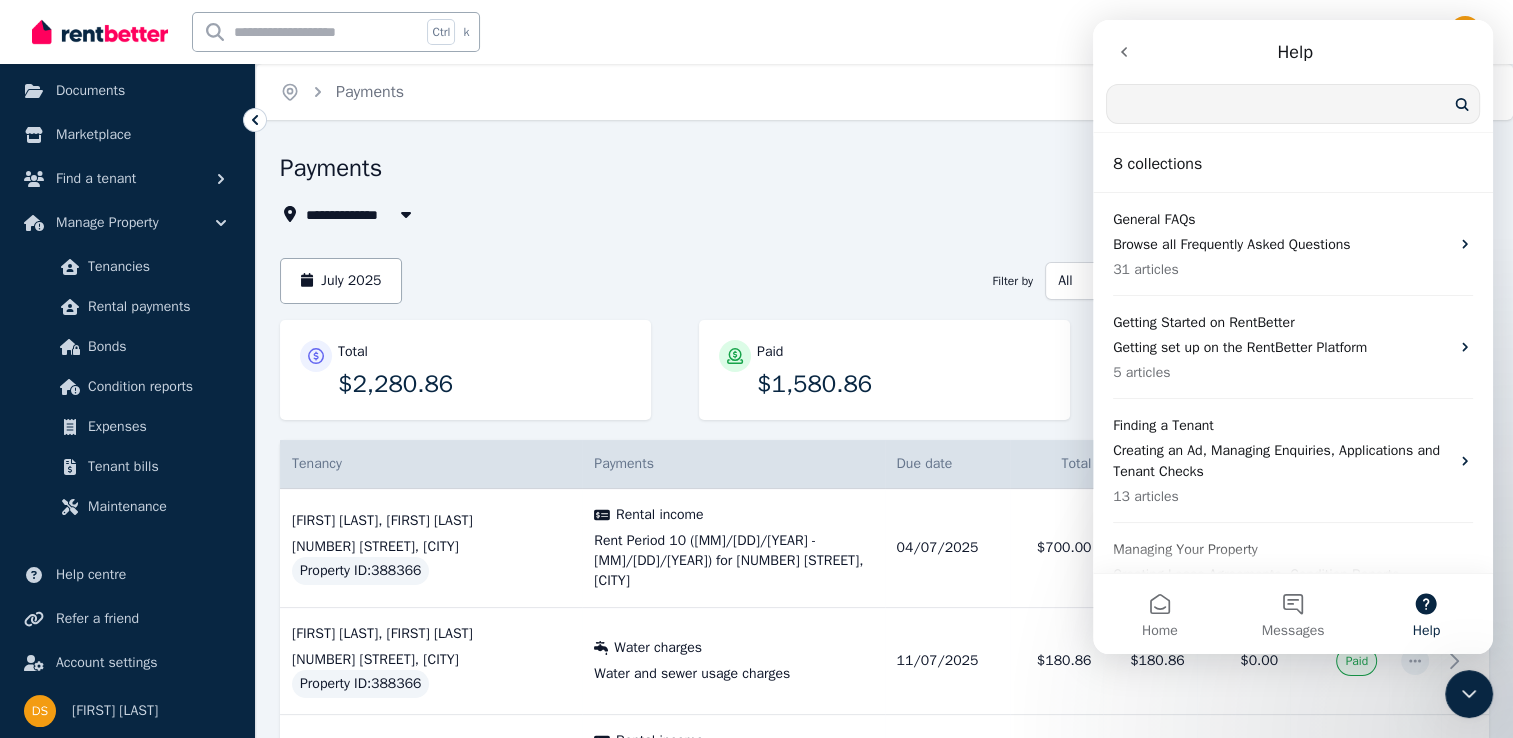 click 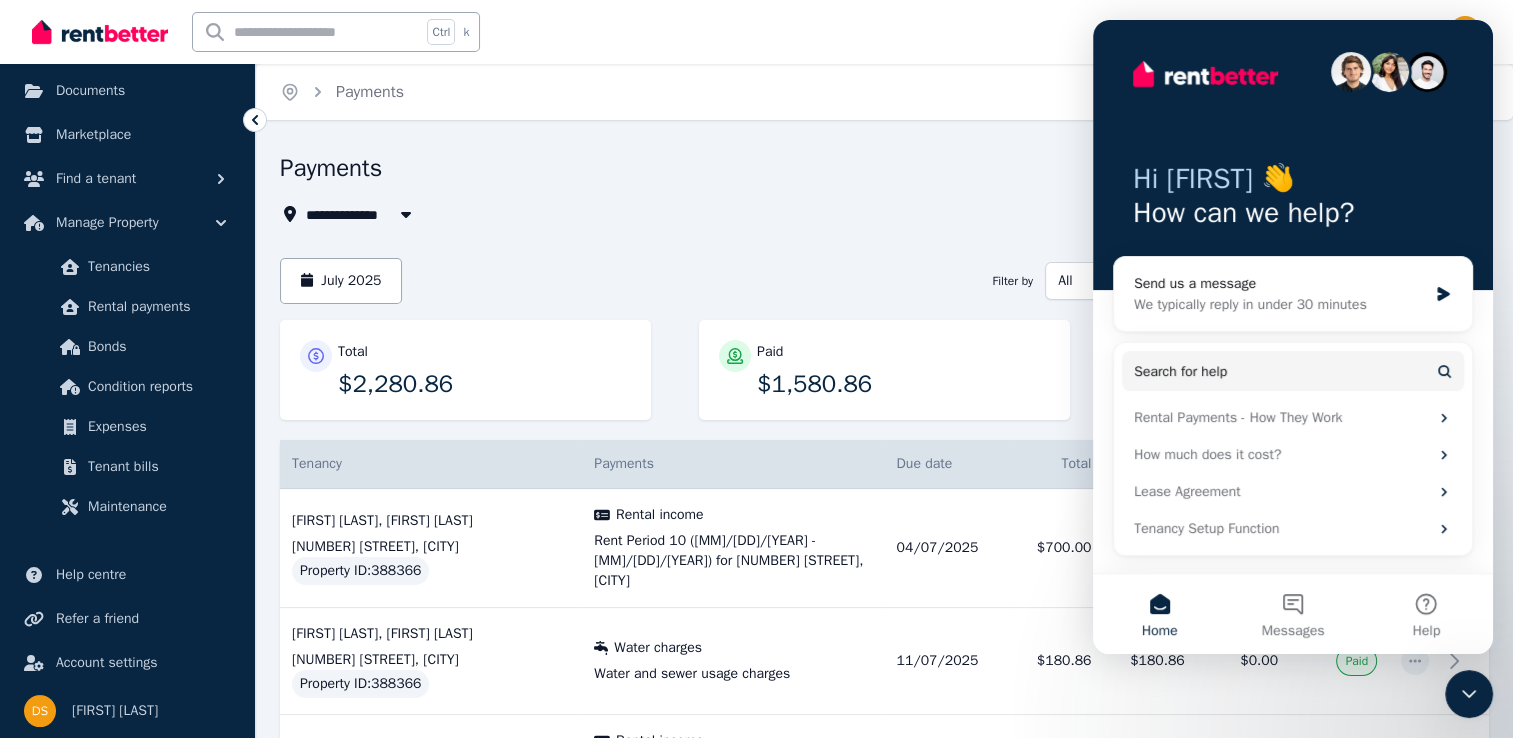 click on "Payments" at bounding box center (797, 171) 